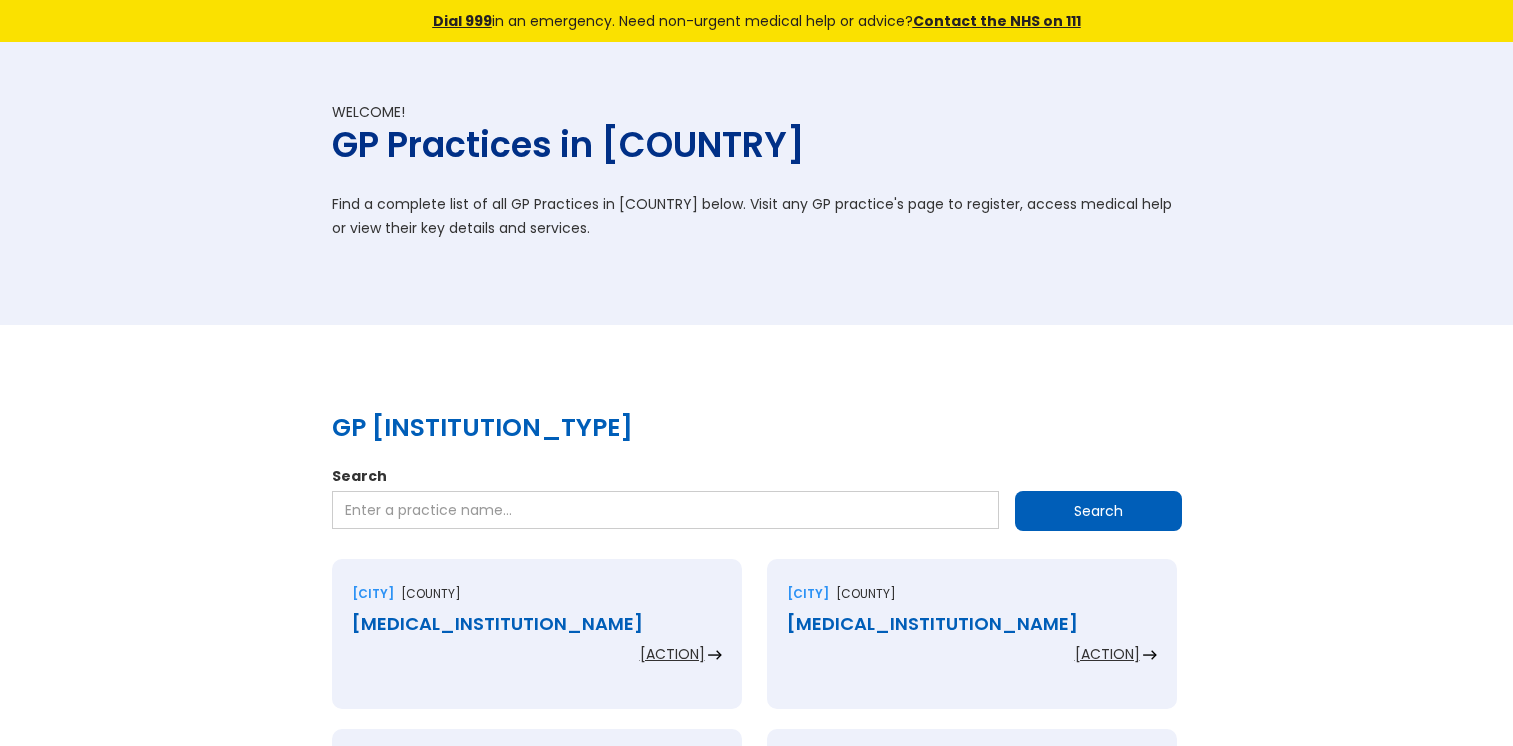 scroll, scrollTop: 0, scrollLeft: 0, axis: both 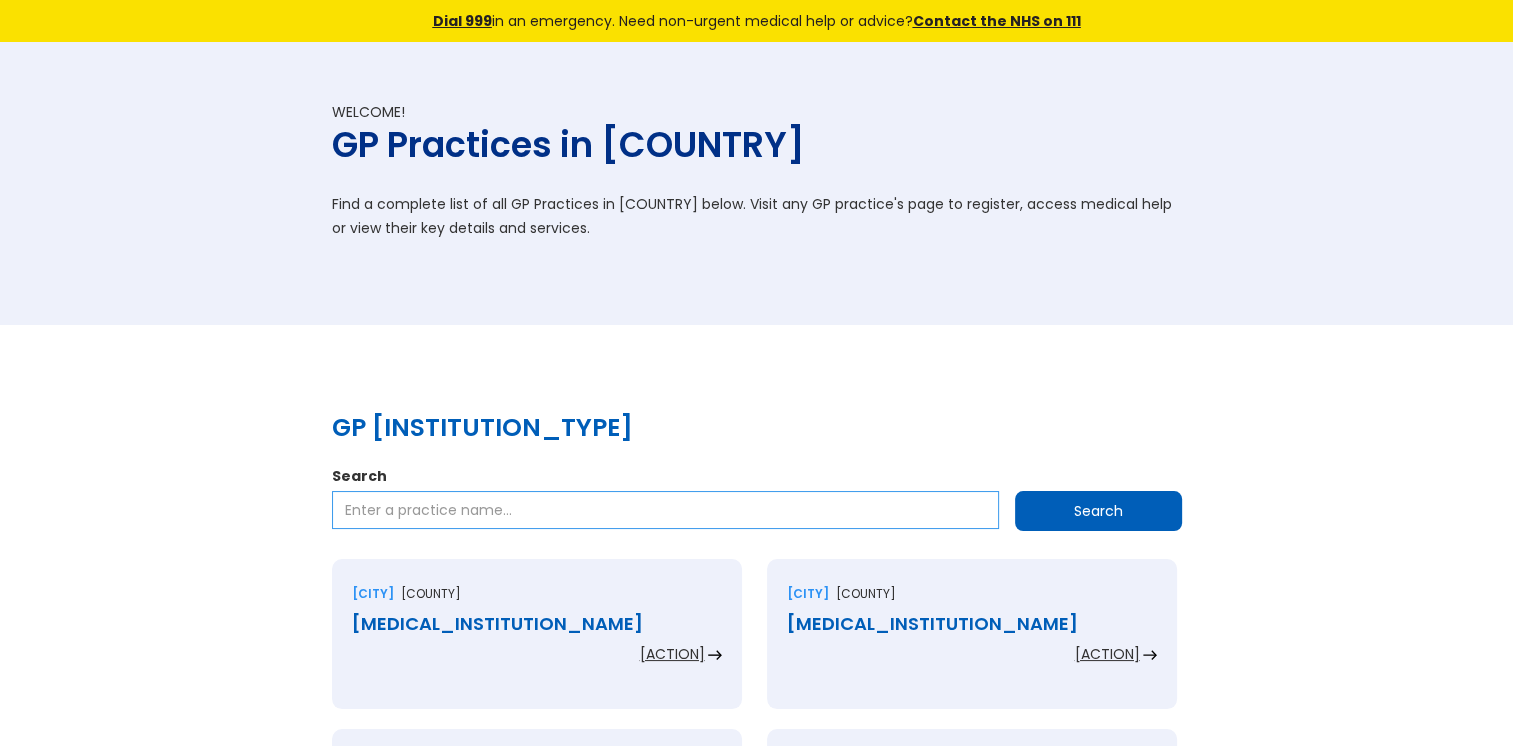 click on "Search" at bounding box center (665, 510) 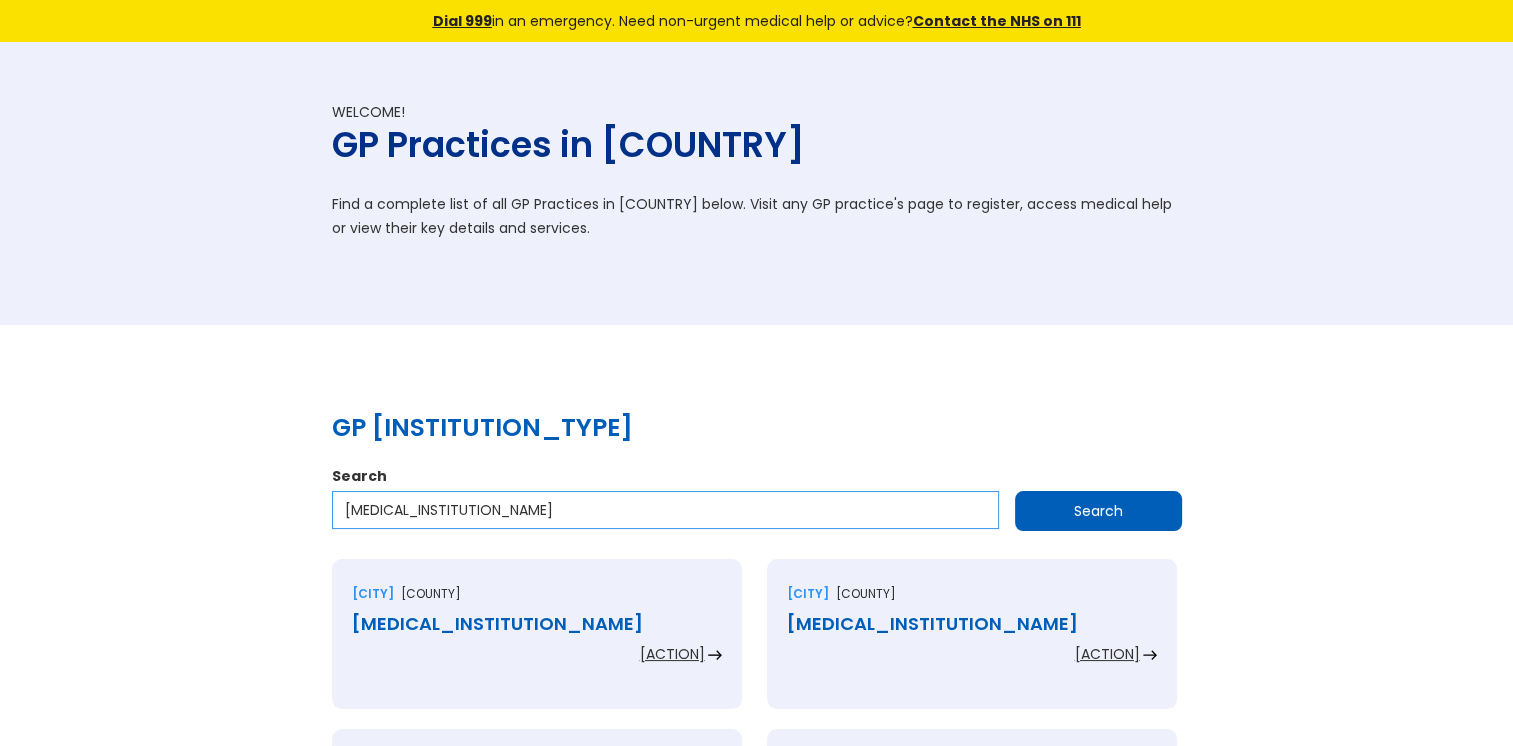 type on "Denton Turrett Medical Centre" 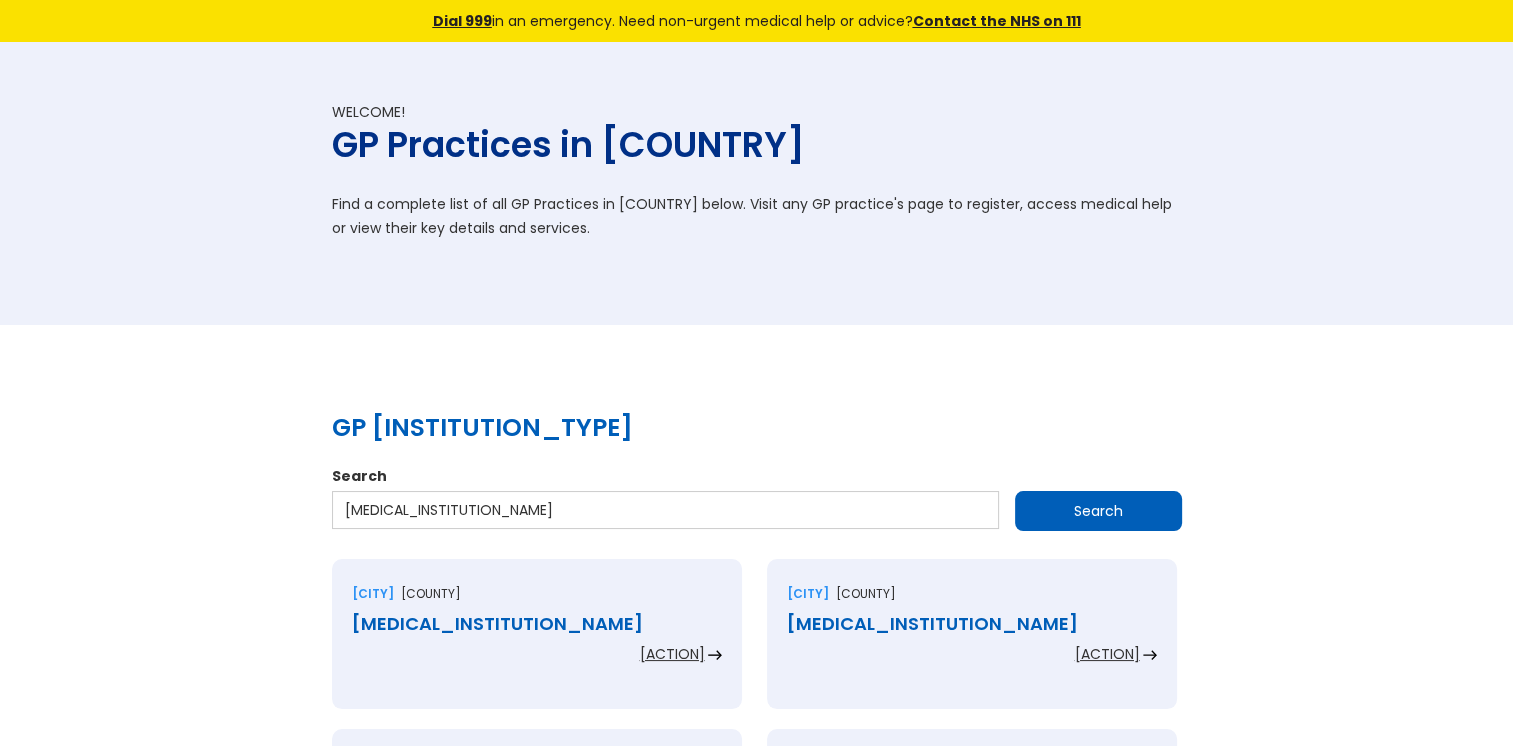 click on "Search" at bounding box center [1098, 511] 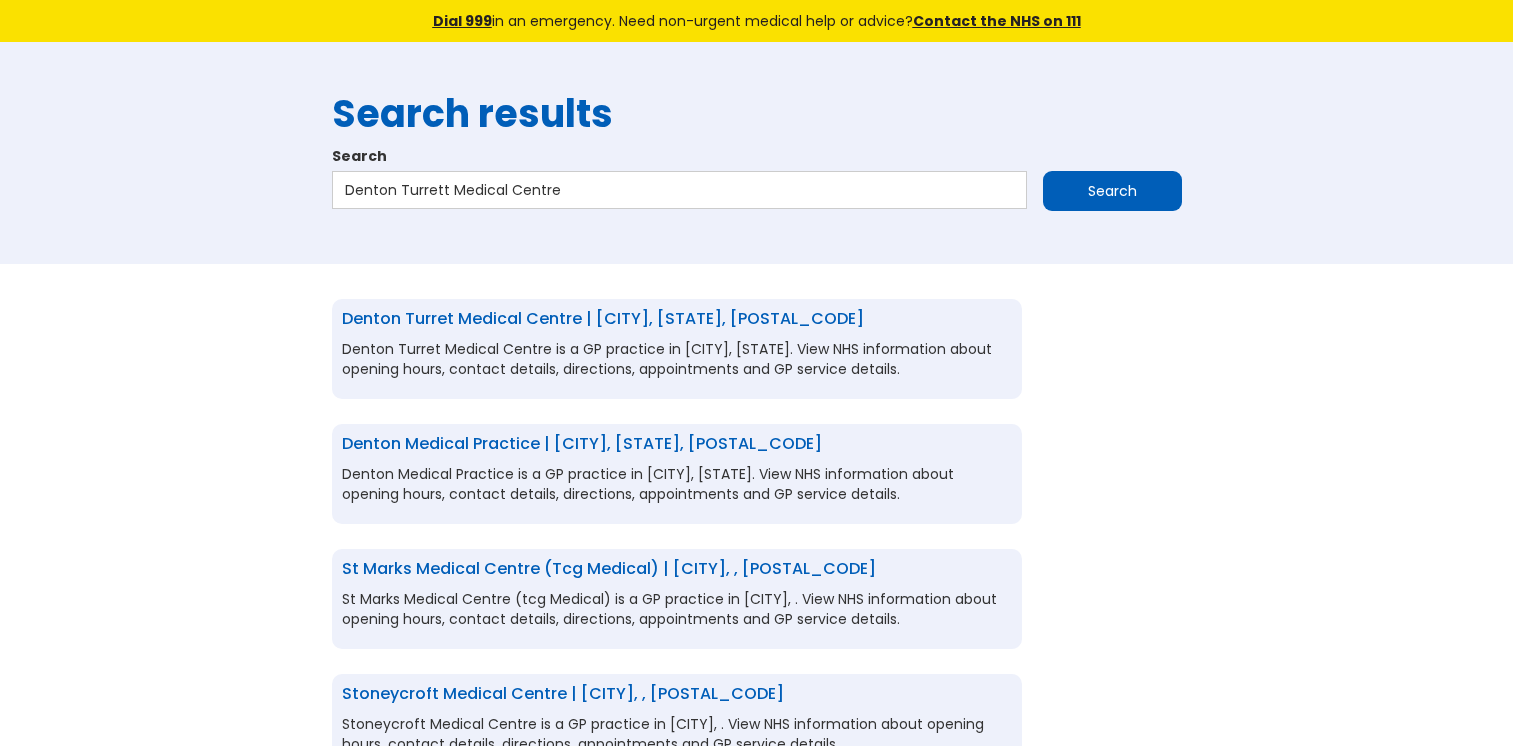 scroll, scrollTop: 0, scrollLeft: 0, axis: both 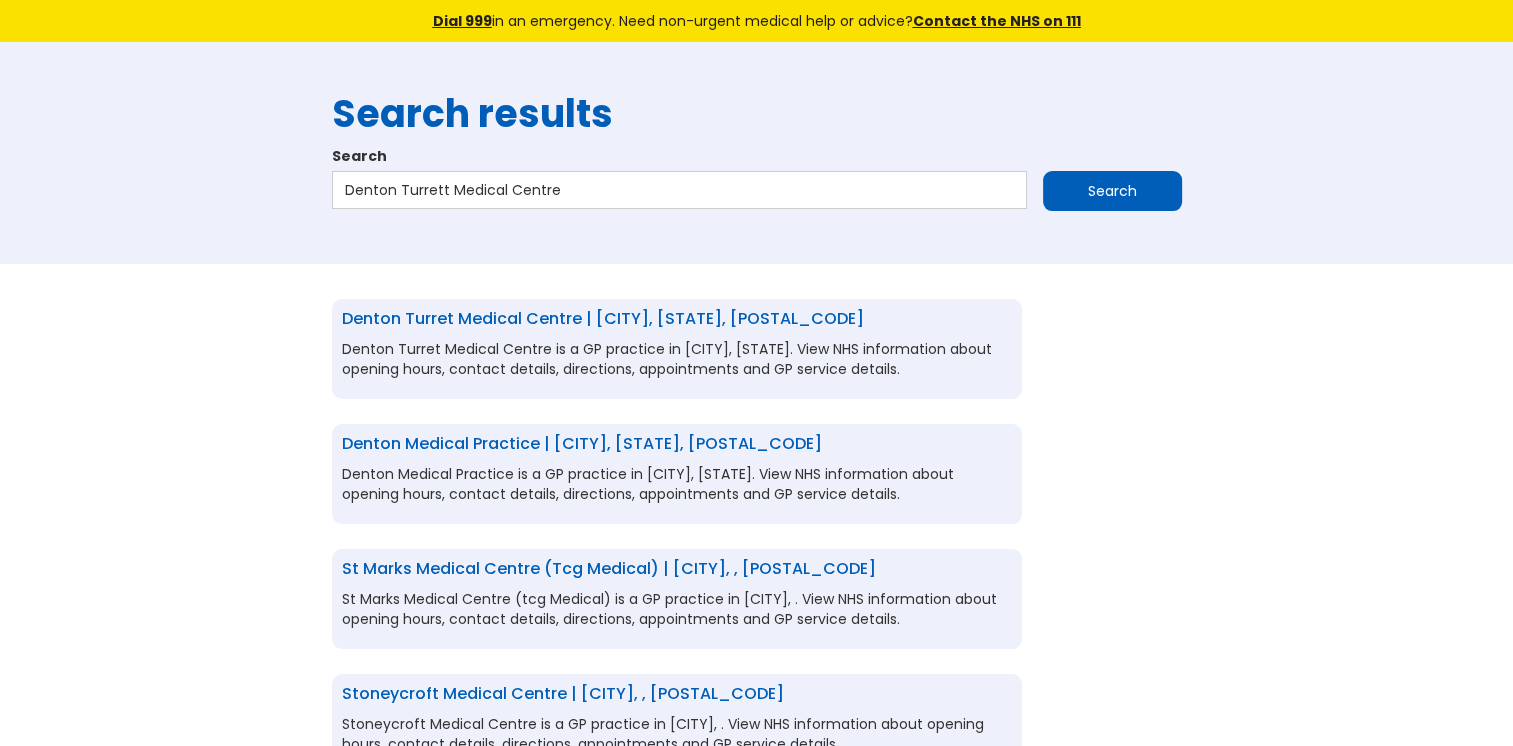 click on "Denton Turret Medical Centre | Newcastle upon tyne, Tyne and wear, ne5 2uy" at bounding box center (603, 318) 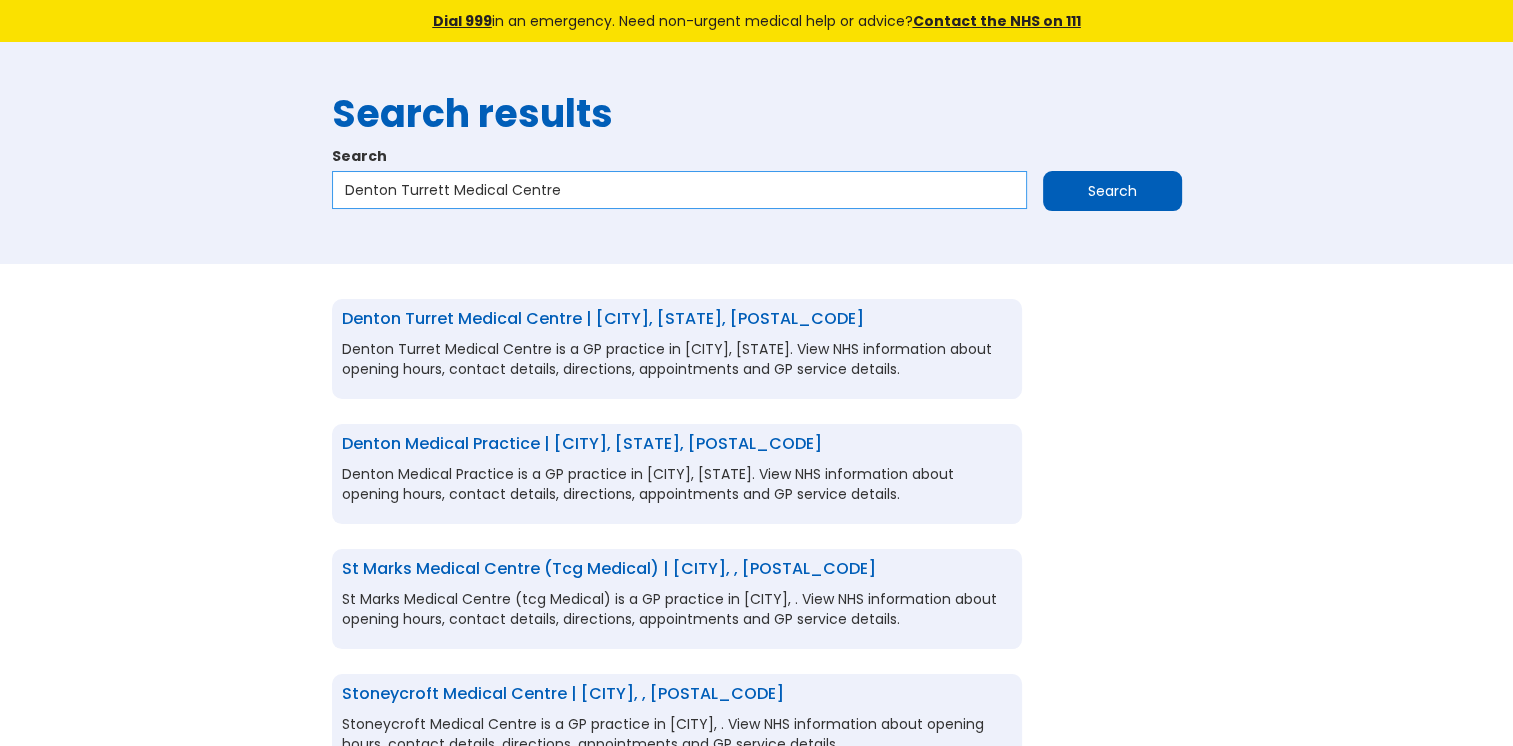 drag, startPoint x: 577, startPoint y: 184, endPoint x: 336, endPoint y: 192, distance: 241.13274 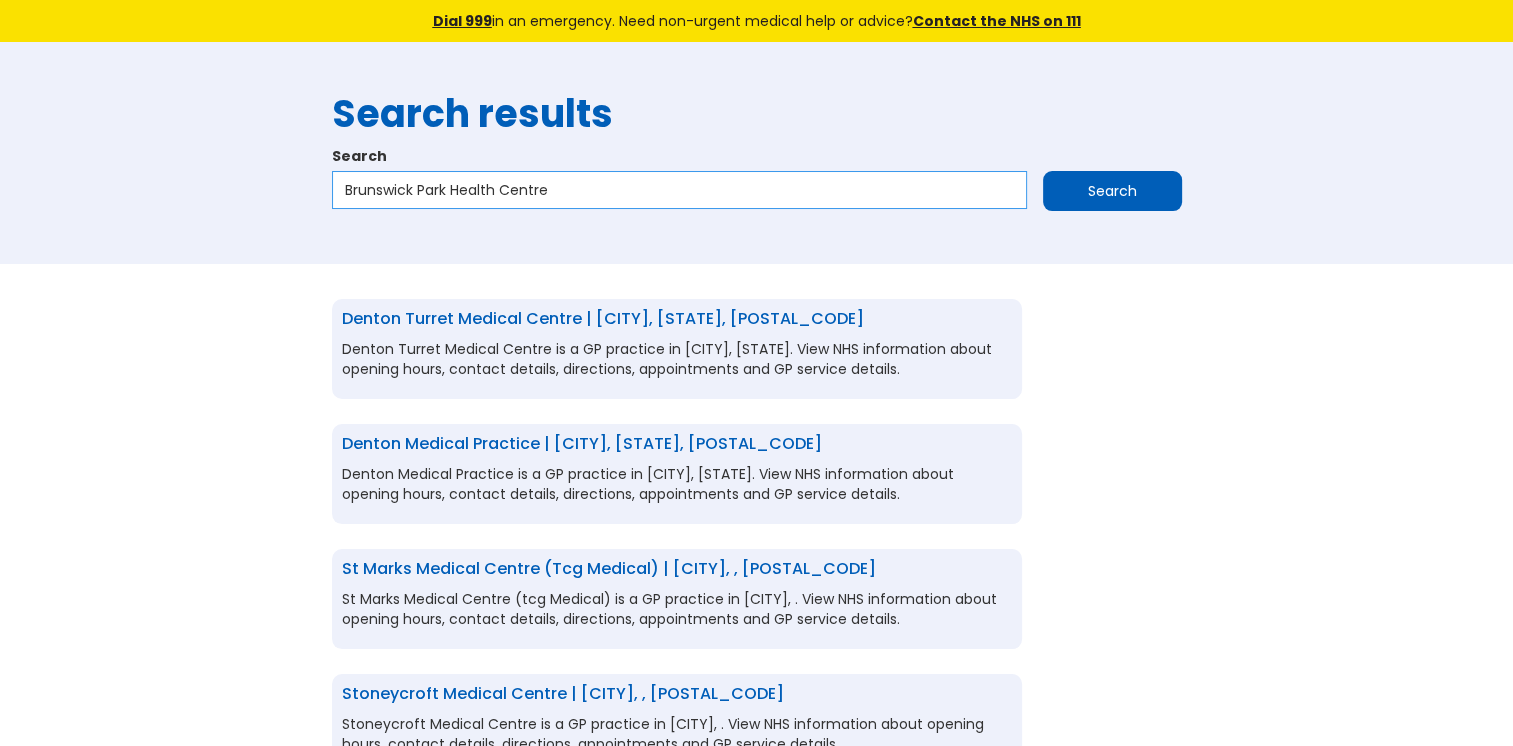 type on "Brunswick Park Health Centre" 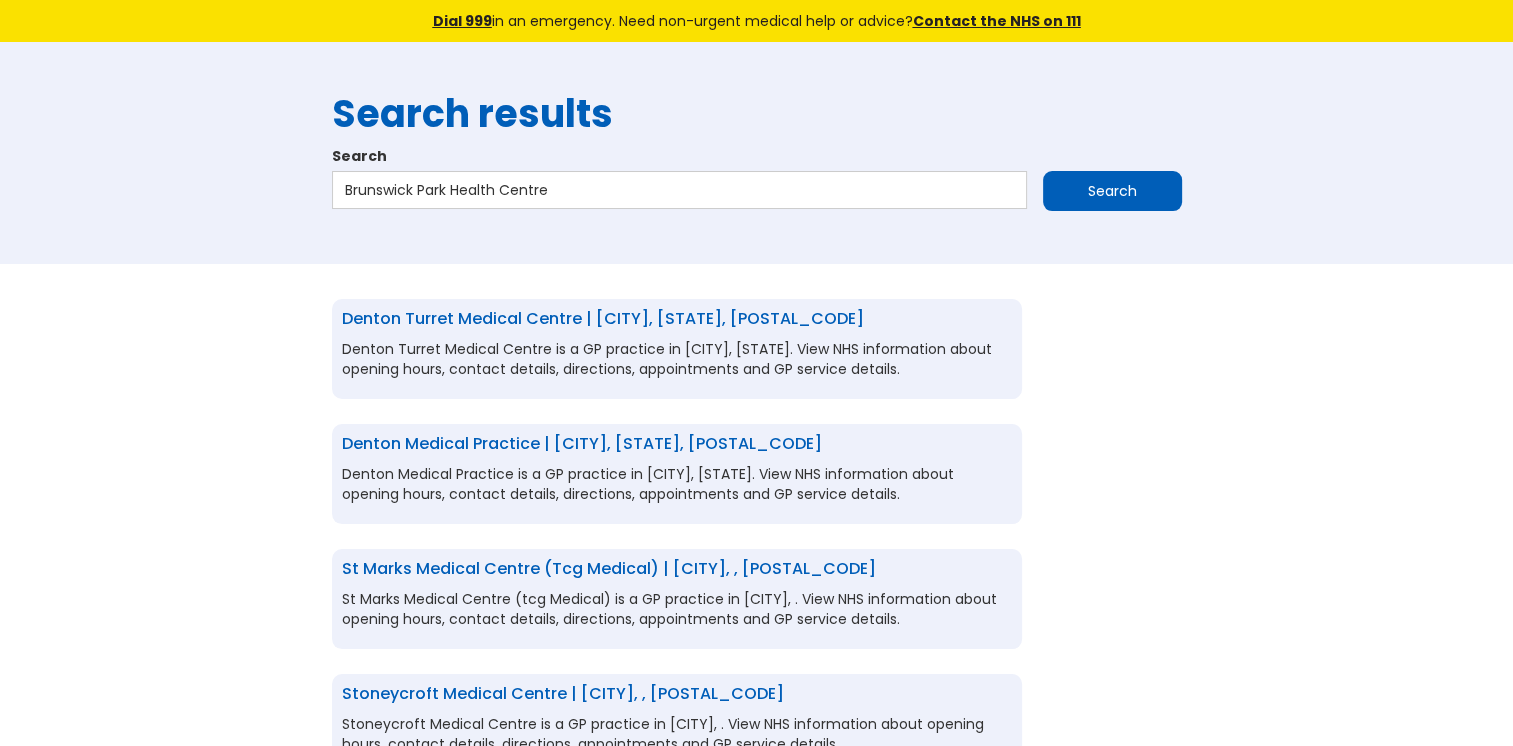 click on "Search" at bounding box center (1112, 191) 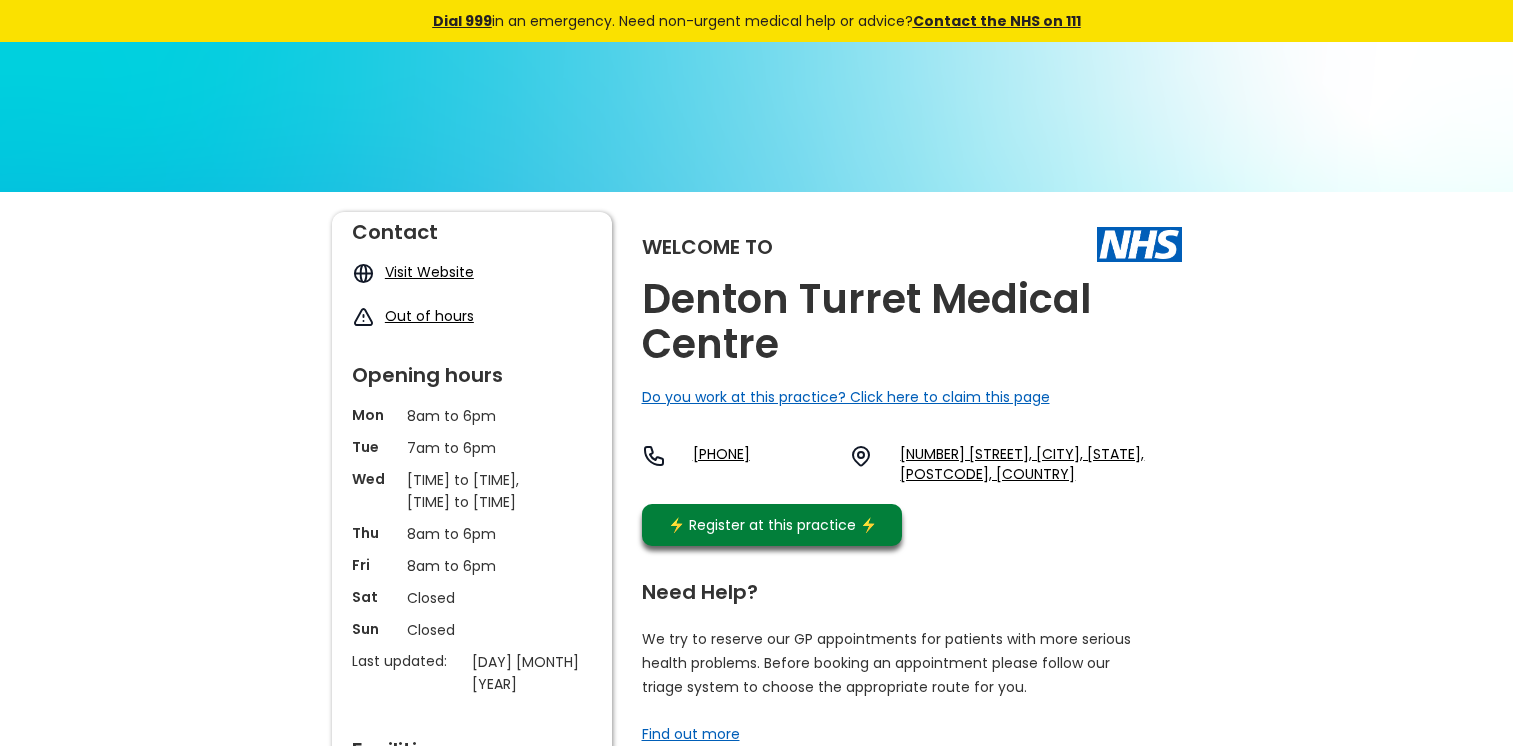 scroll, scrollTop: 0, scrollLeft: 0, axis: both 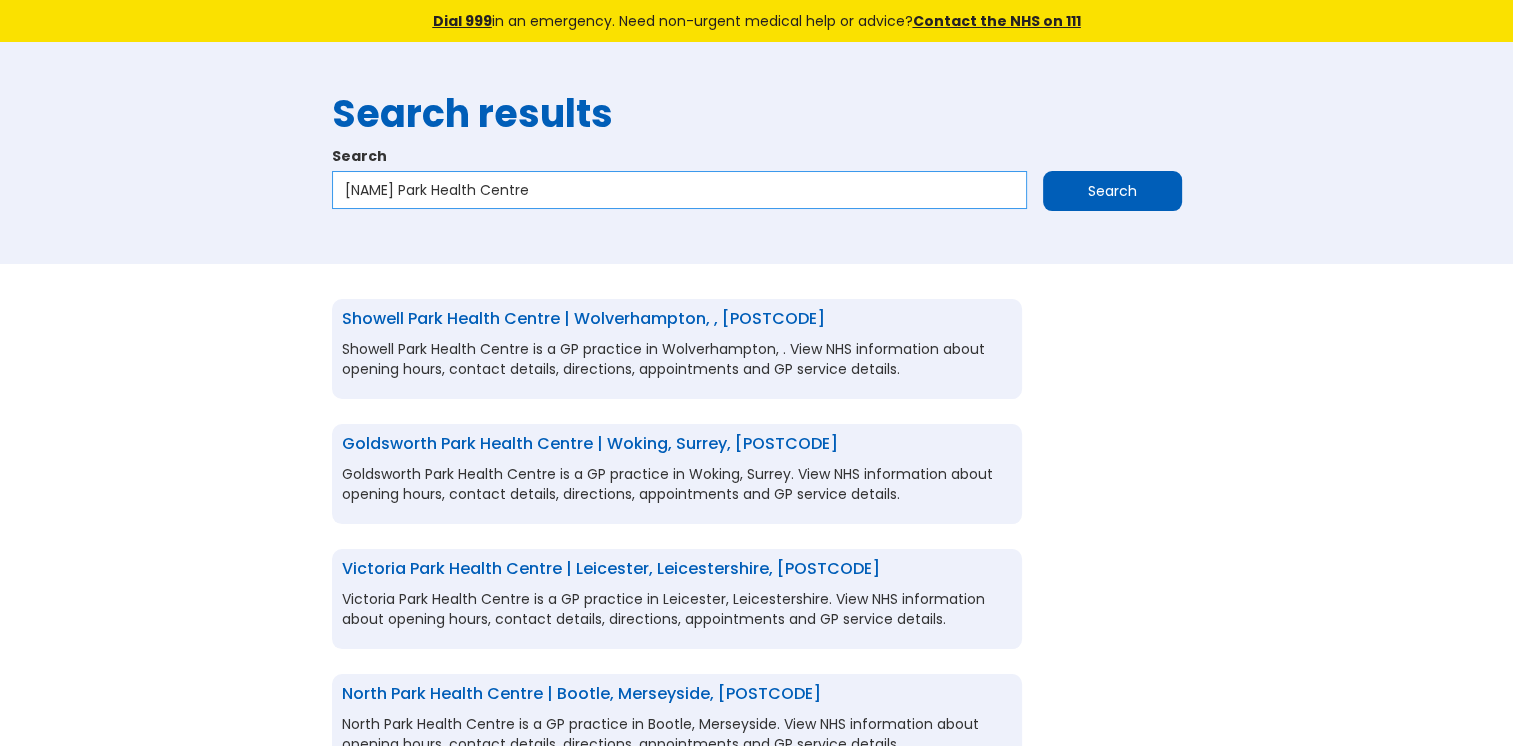 click on "Brunswick Park Health Centre" at bounding box center (679, 190) 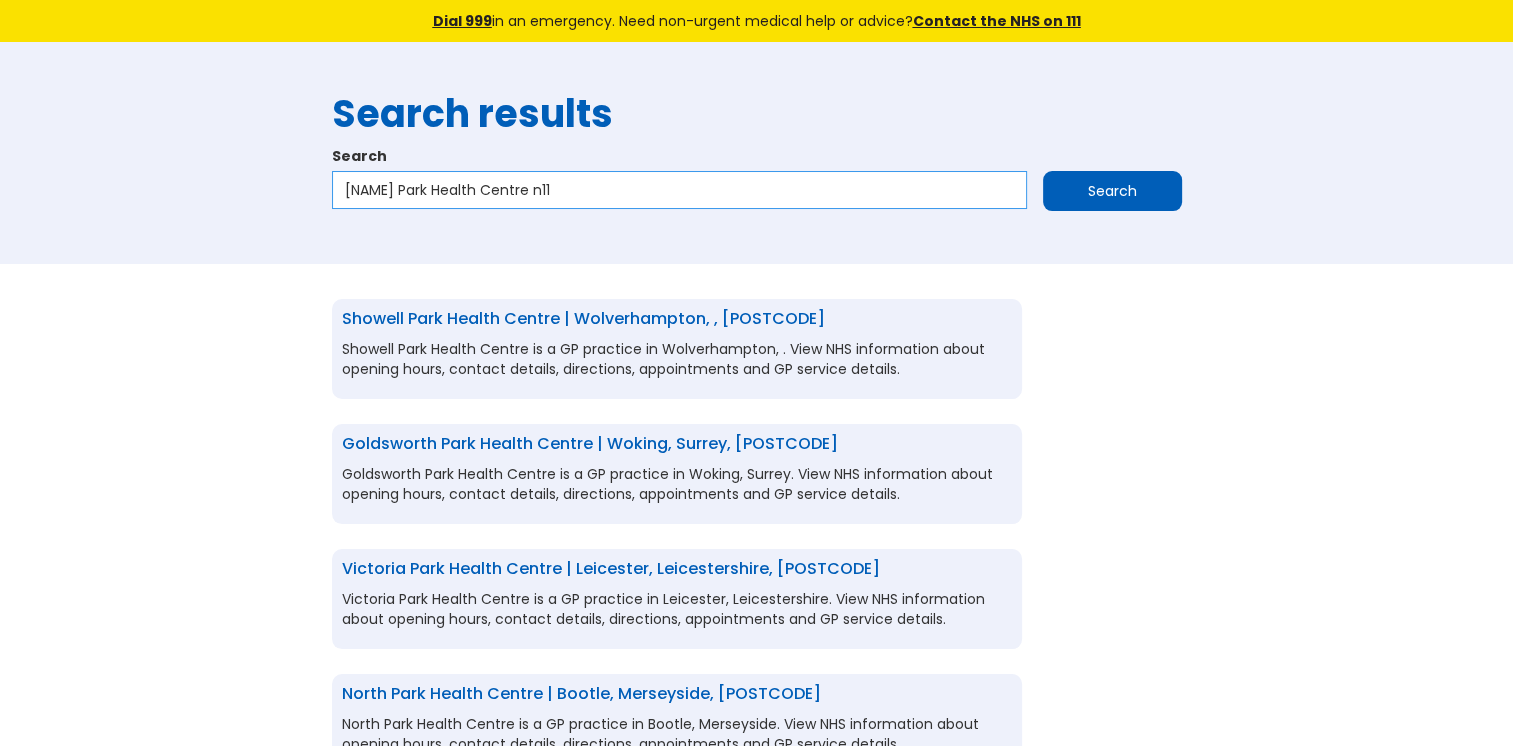 type on "Brunswick Park Health Centre n11" 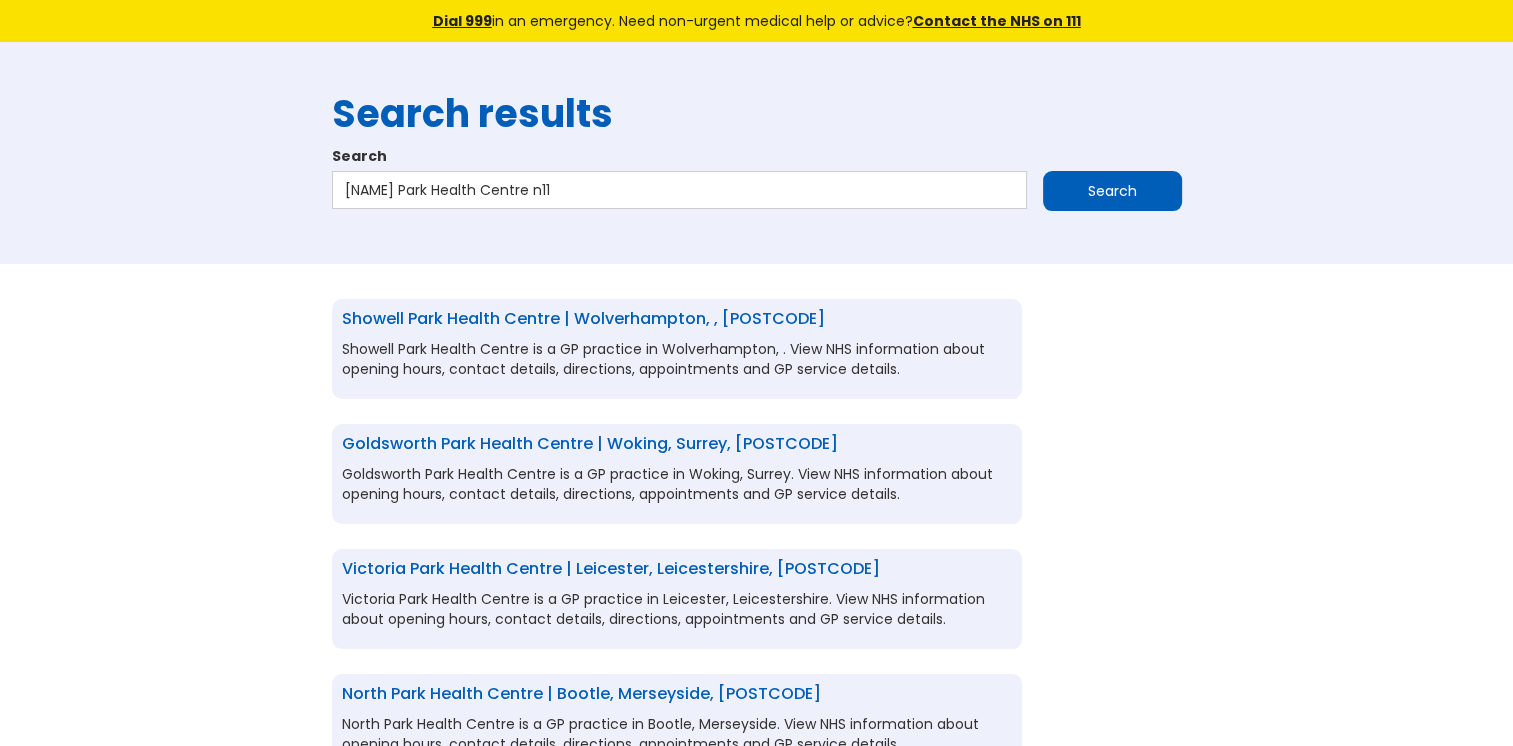 click on "Search" at bounding box center (1112, 191) 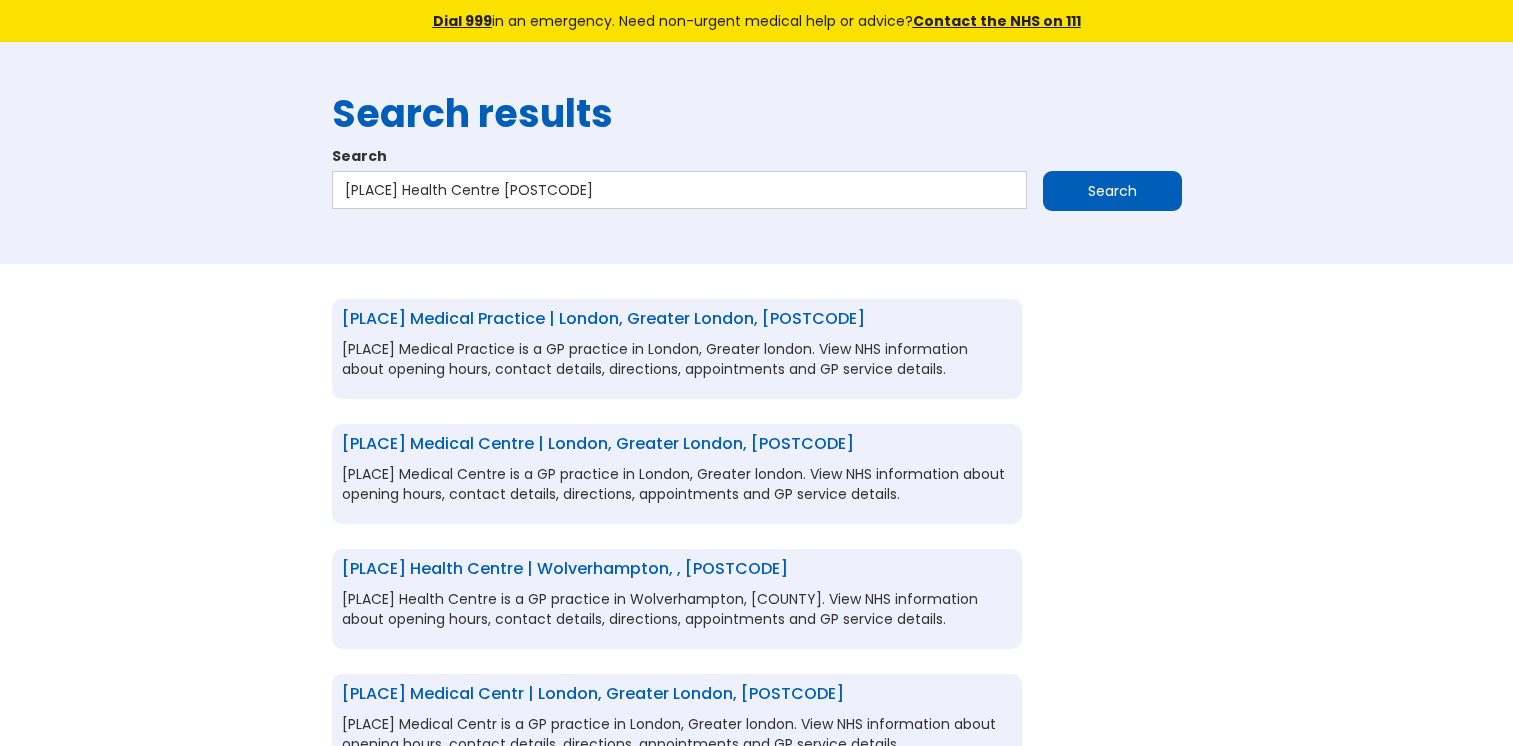 scroll, scrollTop: 0, scrollLeft: 0, axis: both 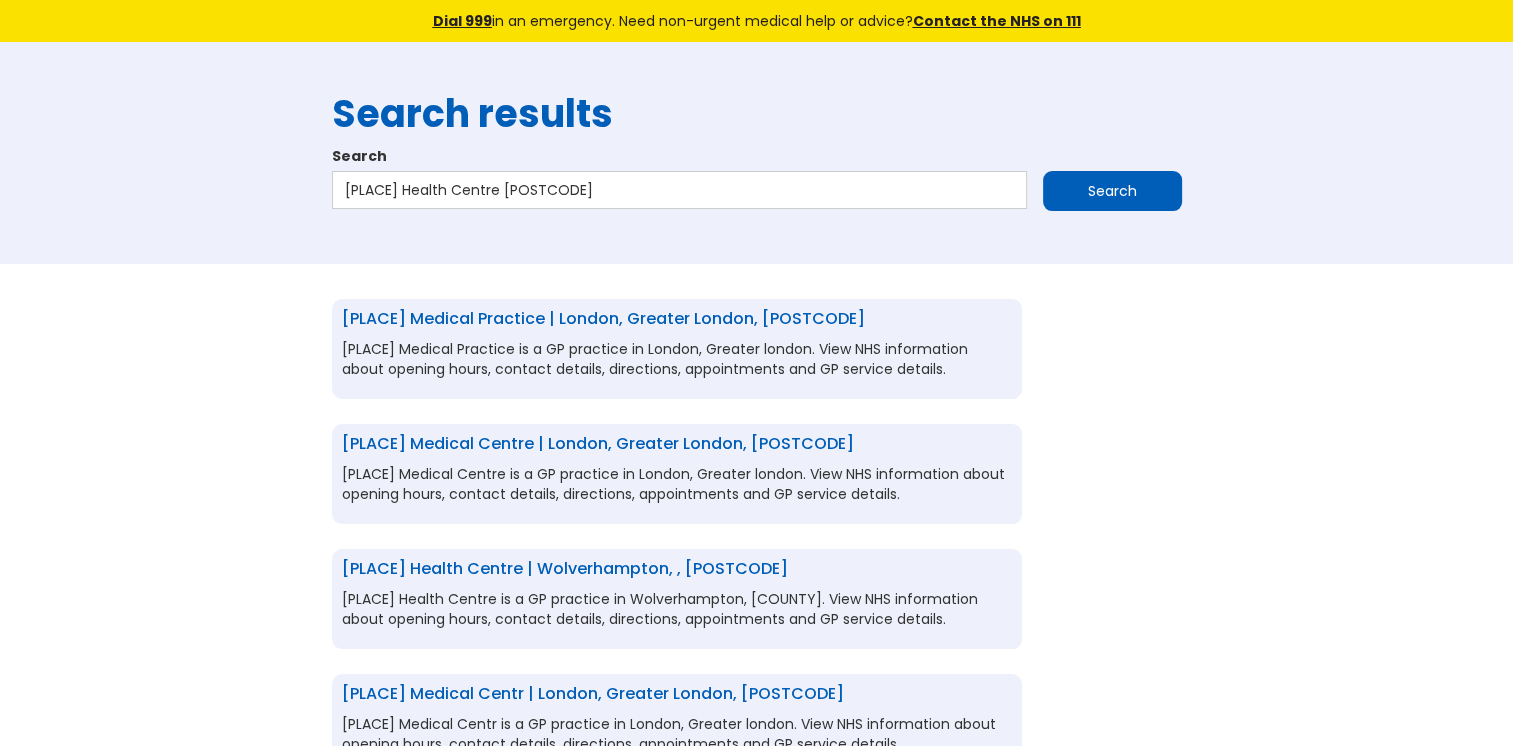 click on "[PLACE] Medical Practice | London, Greater london, [POSTCODE]" at bounding box center [603, 318] 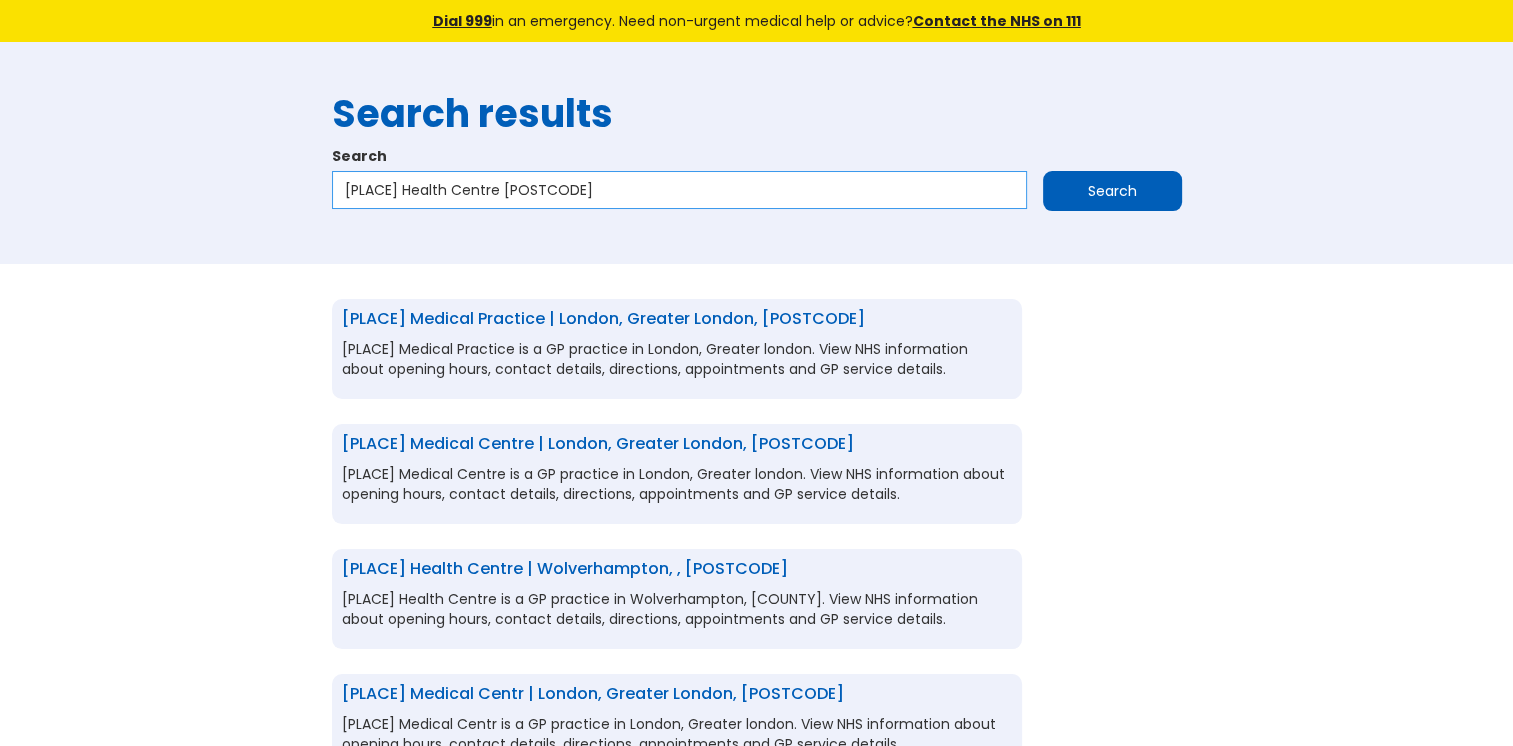 drag, startPoint x: 597, startPoint y: 195, endPoint x: 322, endPoint y: 232, distance: 277.47794 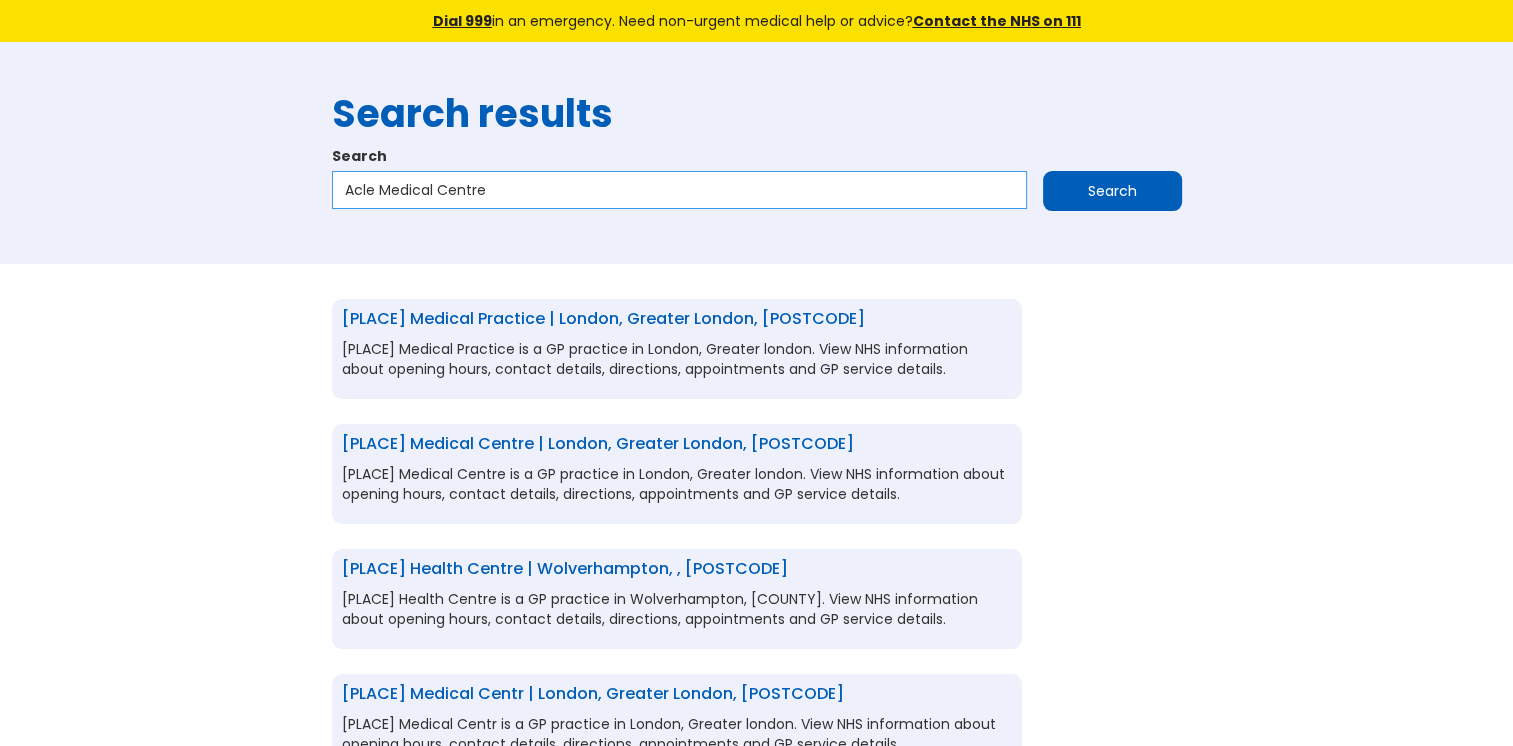 type on "Acle Medical Centre" 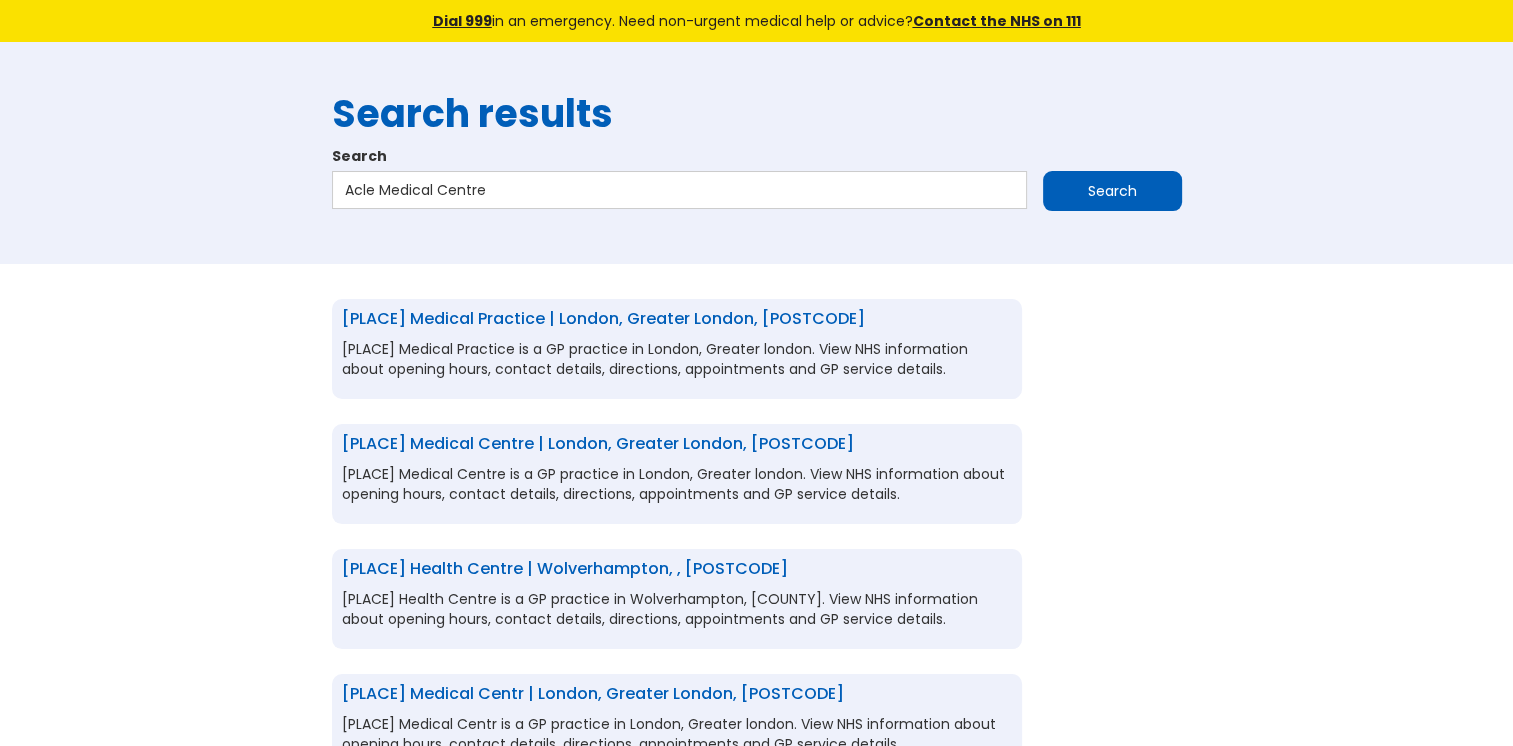 click on "Search" at bounding box center [1112, 191] 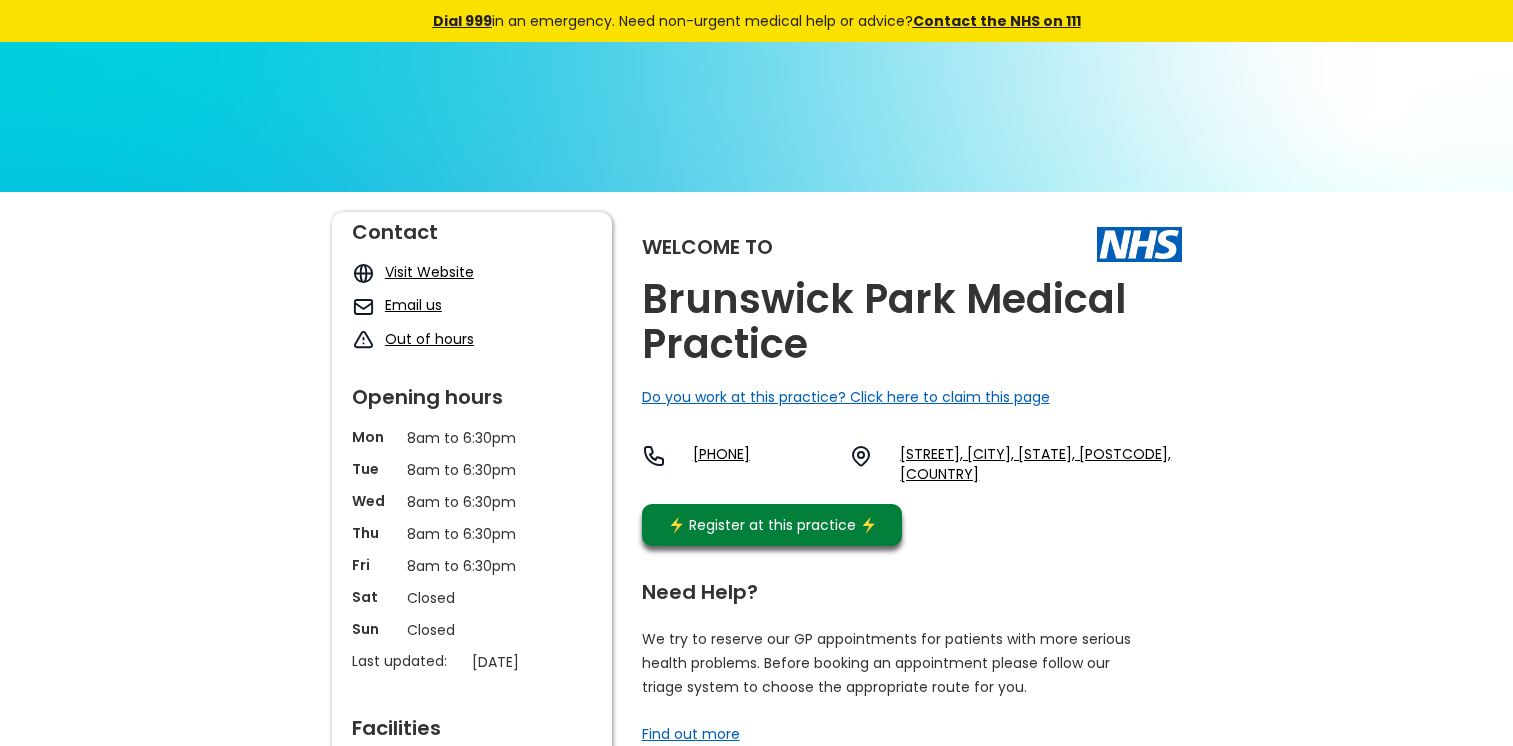 scroll, scrollTop: 0, scrollLeft: 0, axis: both 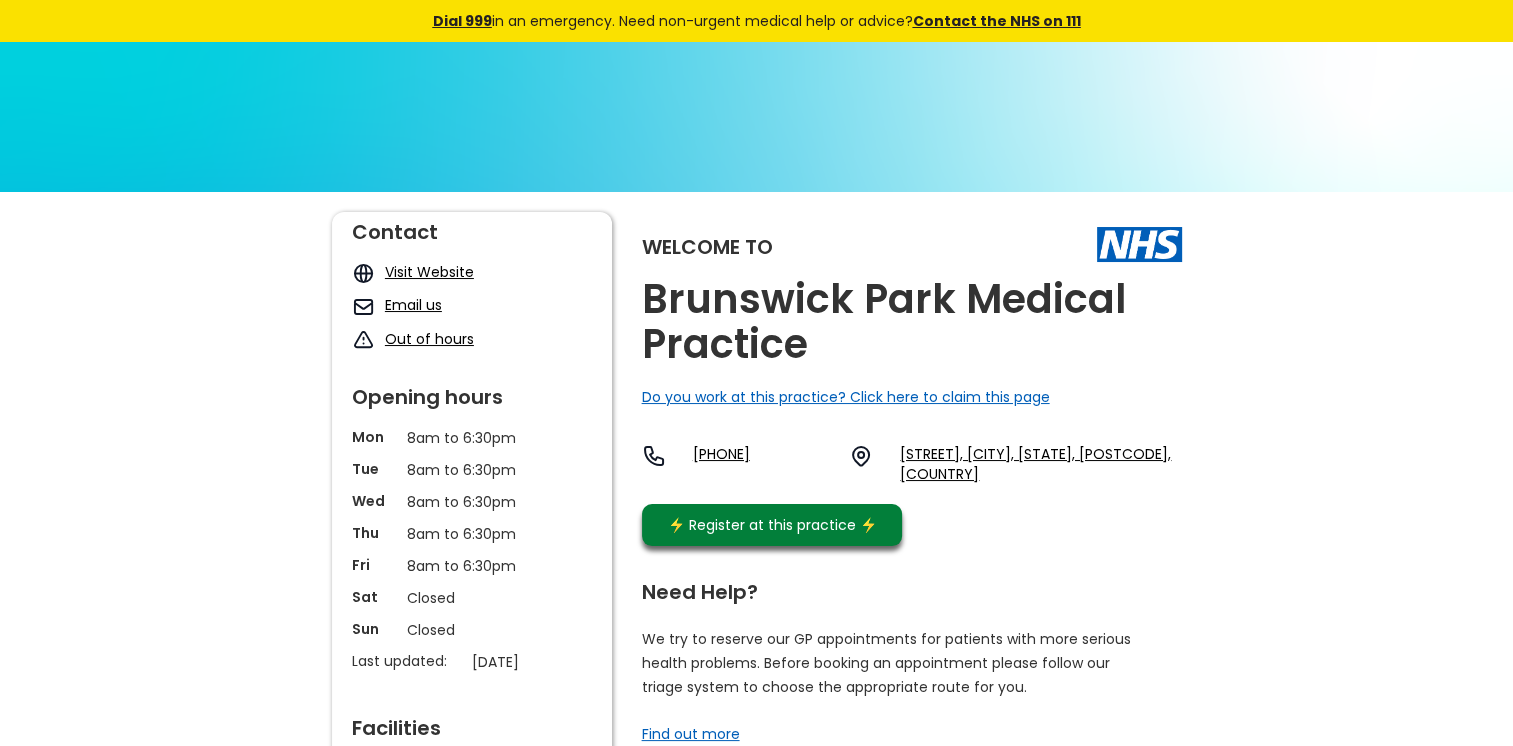 click on "Welcome to Brunswick Park Medical Practice Do you work at this practice? Click here to claim this page 020 83681568 Brunswick Park Road, New Southgate, London, Greater London, N11 1ey, England ⚡️ Register at this practice ⚡️ Need Help? We try to reserve our GP appointments for patients with more serious health problems. Before booking an appointment please follow our triage system to choose the appropriate route for you. Find out more Book an appointment Speak to a doctor, nurse or a different clinician. Repeat prescriptions Find out how to renew your repeat prescriptions. Admin enquiries Receive your test results, get a referral or tell us you’ve changed your home address. Online health advice Check symptoms, find possible treatments and find out when to seek help. Contact Visit Website Email us Out of hours Opening hours Mon 8am to 6:30pm Tue 8am to 6:30pm Wed 8am to 6:30pm Thu 8am to 6:30pm Fri 8am to 6:30pm Sat Closed Sun Closed Last updated: 23 July 2019 Facilities car parking cycle parking" at bounding box center [756, 1000] 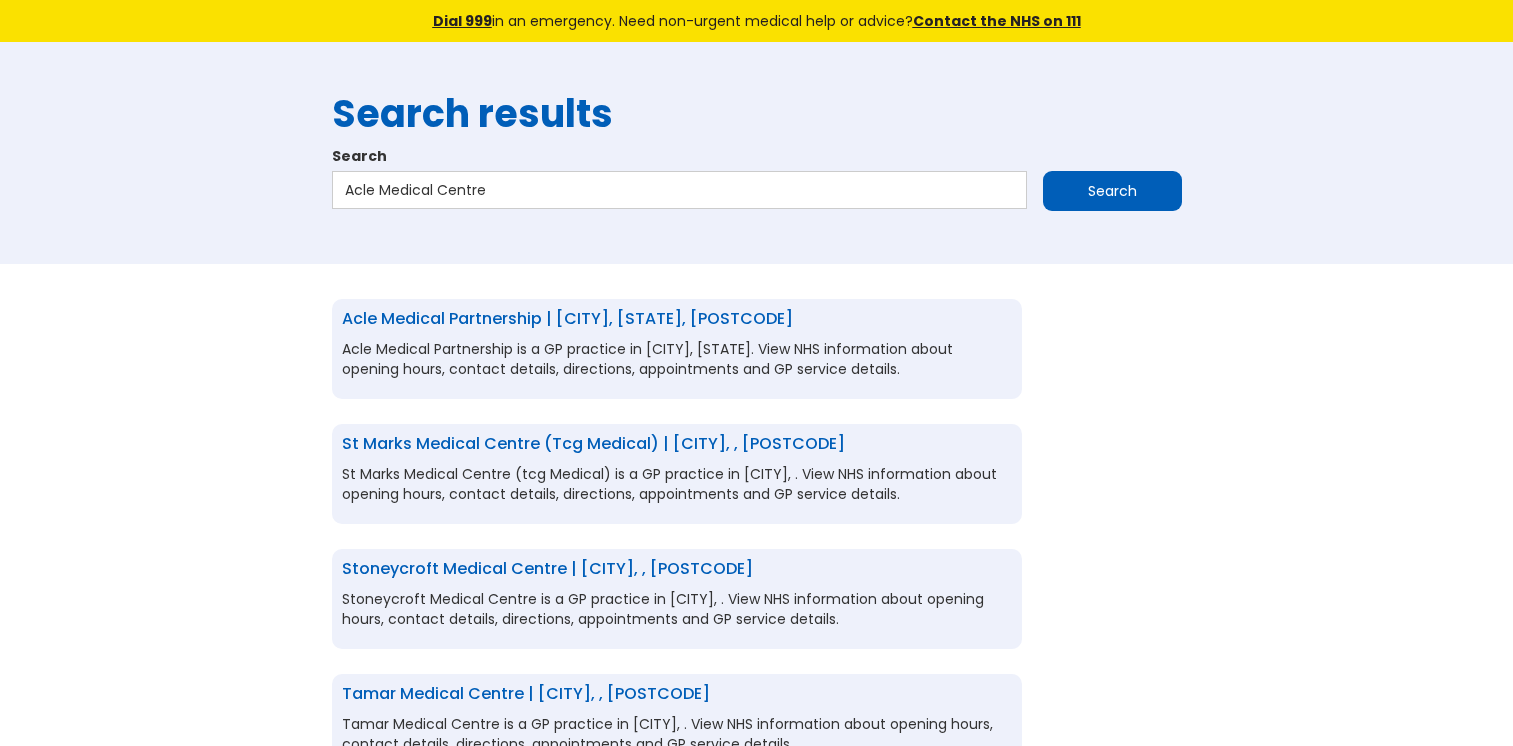 scroll, scrollTop: 0, scrollLeft: 0, axis: both 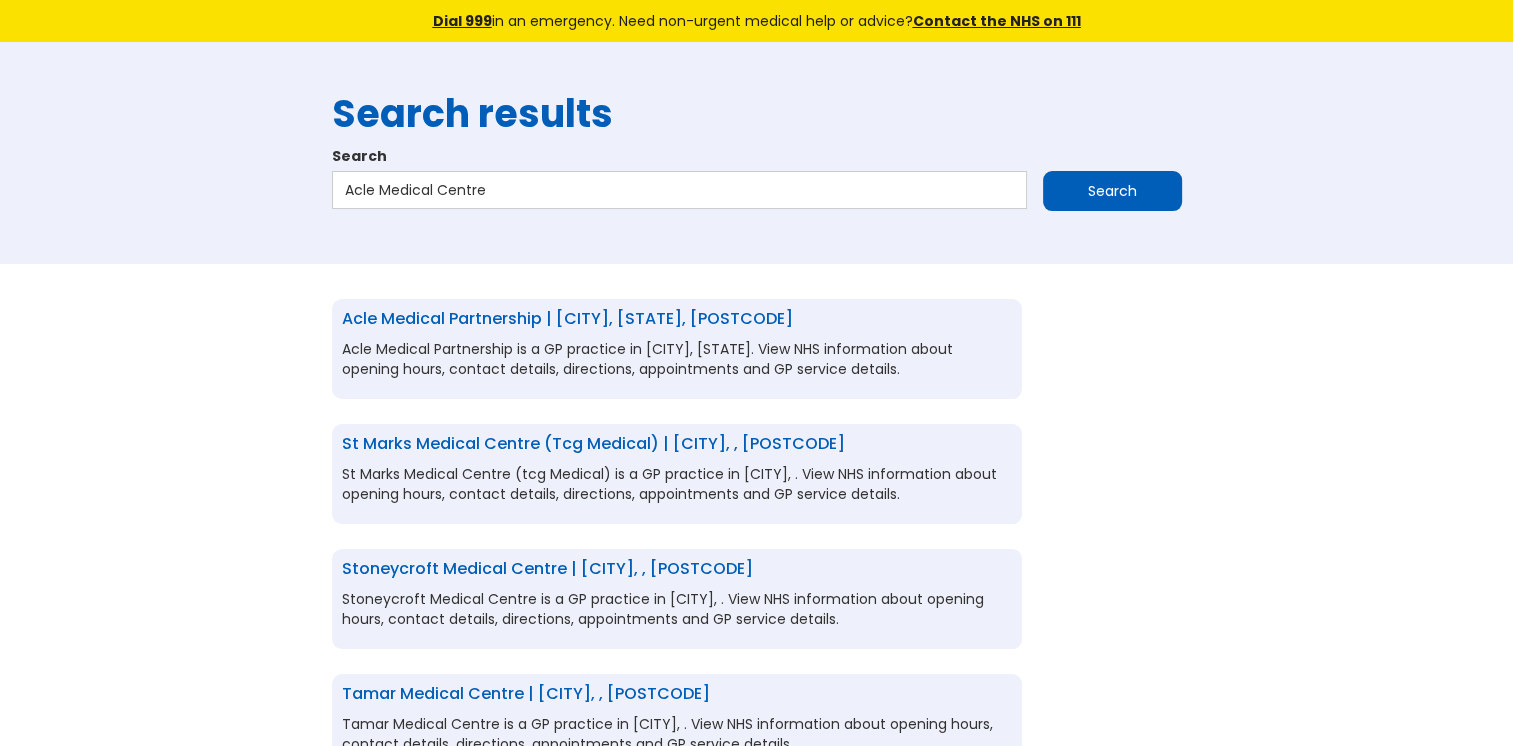 click on "Acle Medical Partnership | [CITY], [STATE], [POSTCODE]" at bounding box center (567, 318) 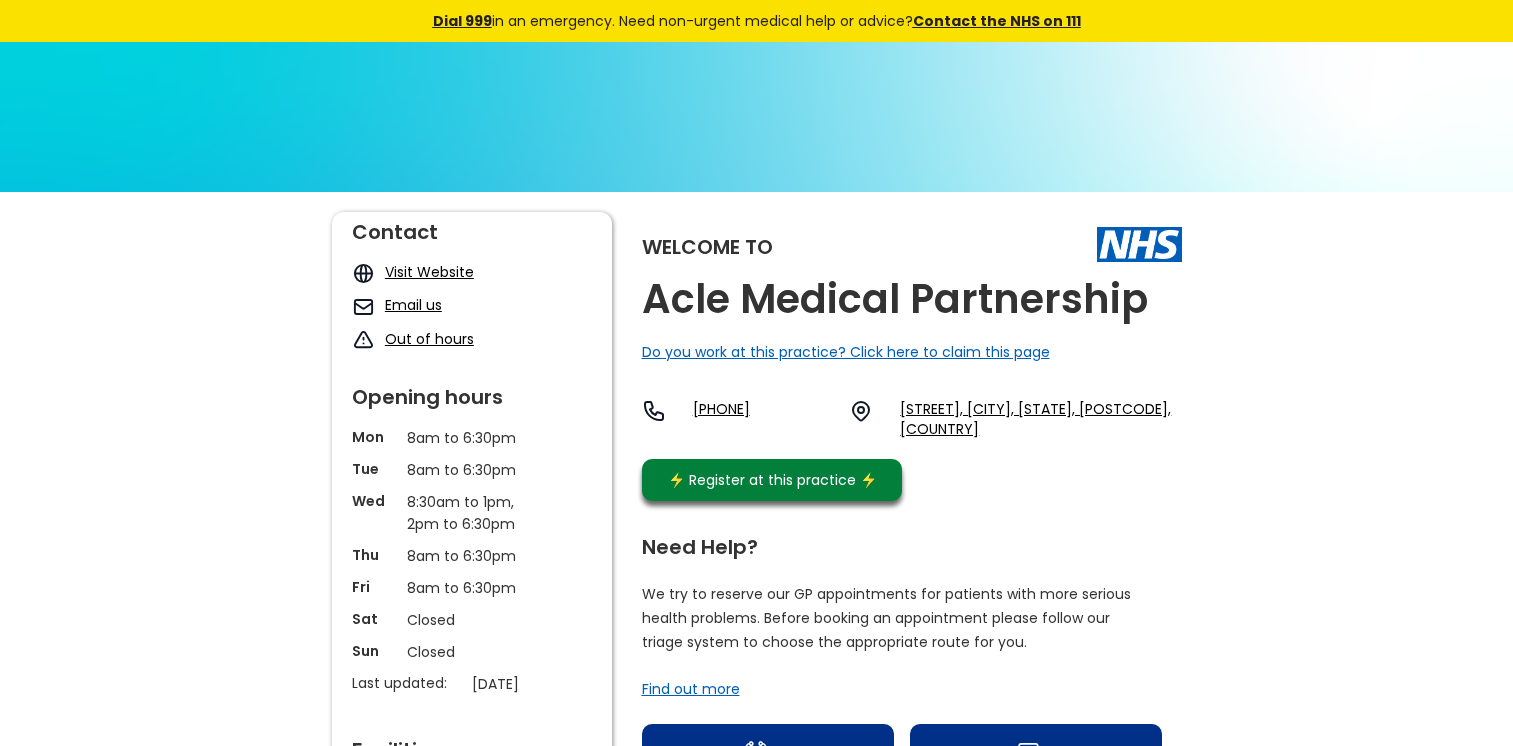 scroll, scrollTop: 0, scrollLeft: 0, axis: both 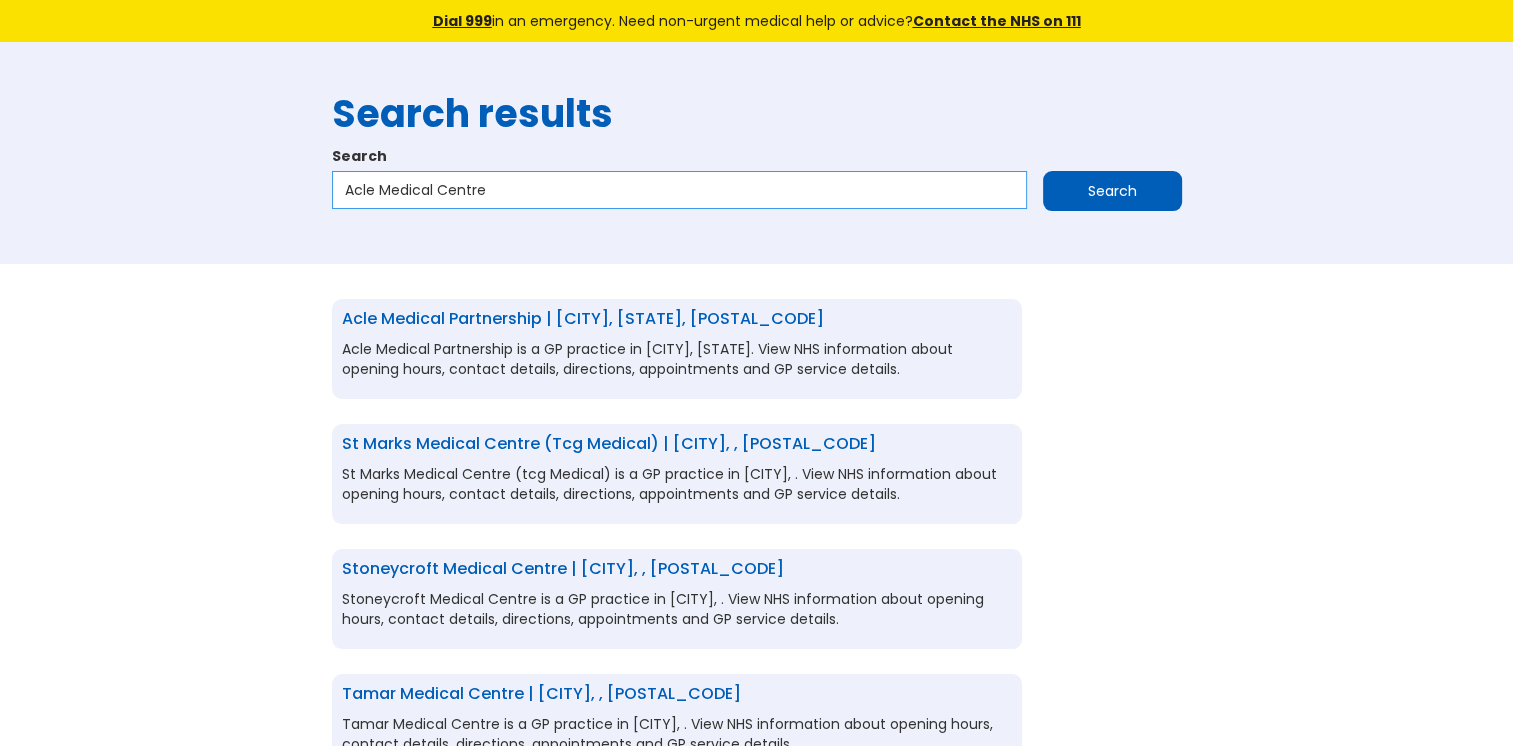 drag, startPoint x: 469, startPoint y: 187, endPoint x: 344, endPoint y: 184, distance: 125.035995 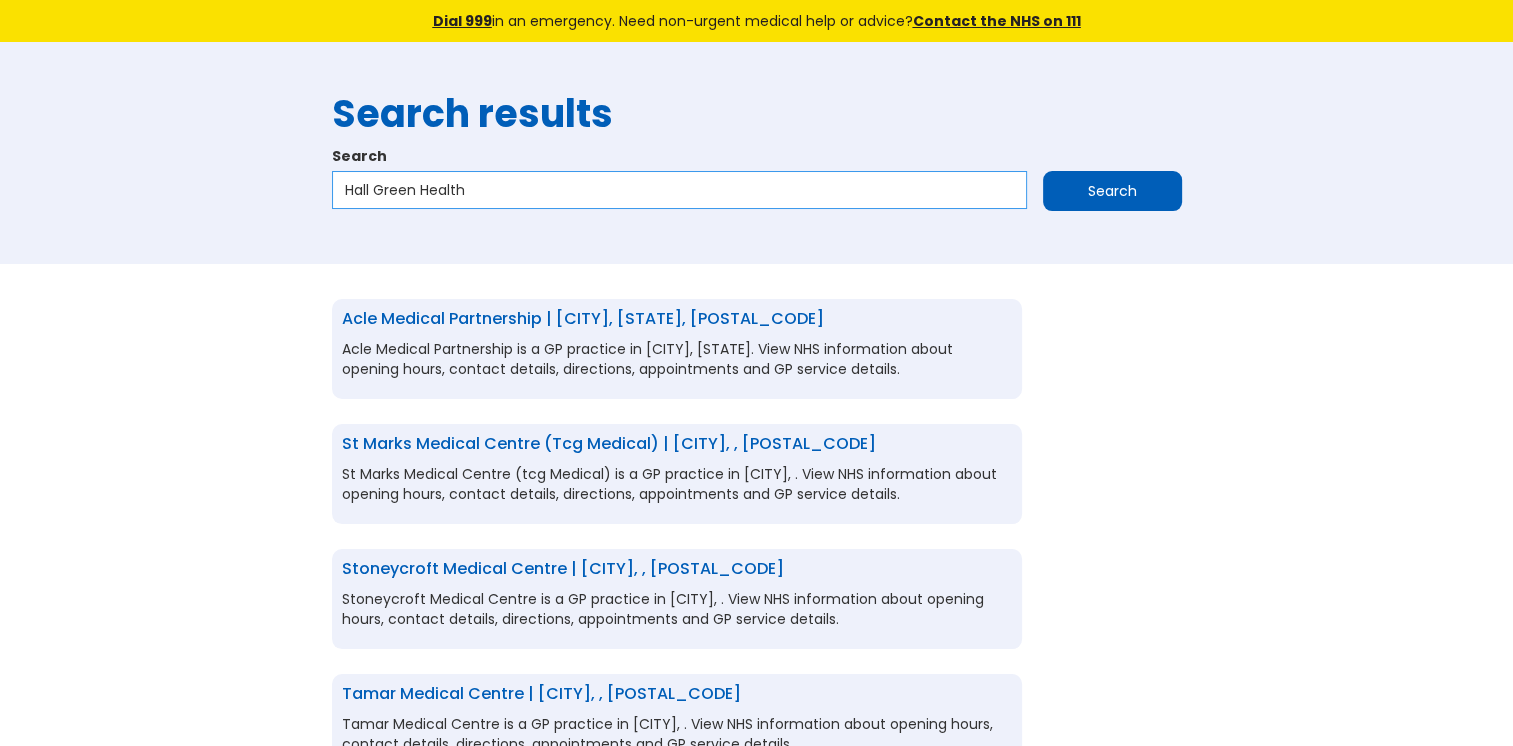 type on "[PLACE] Health" 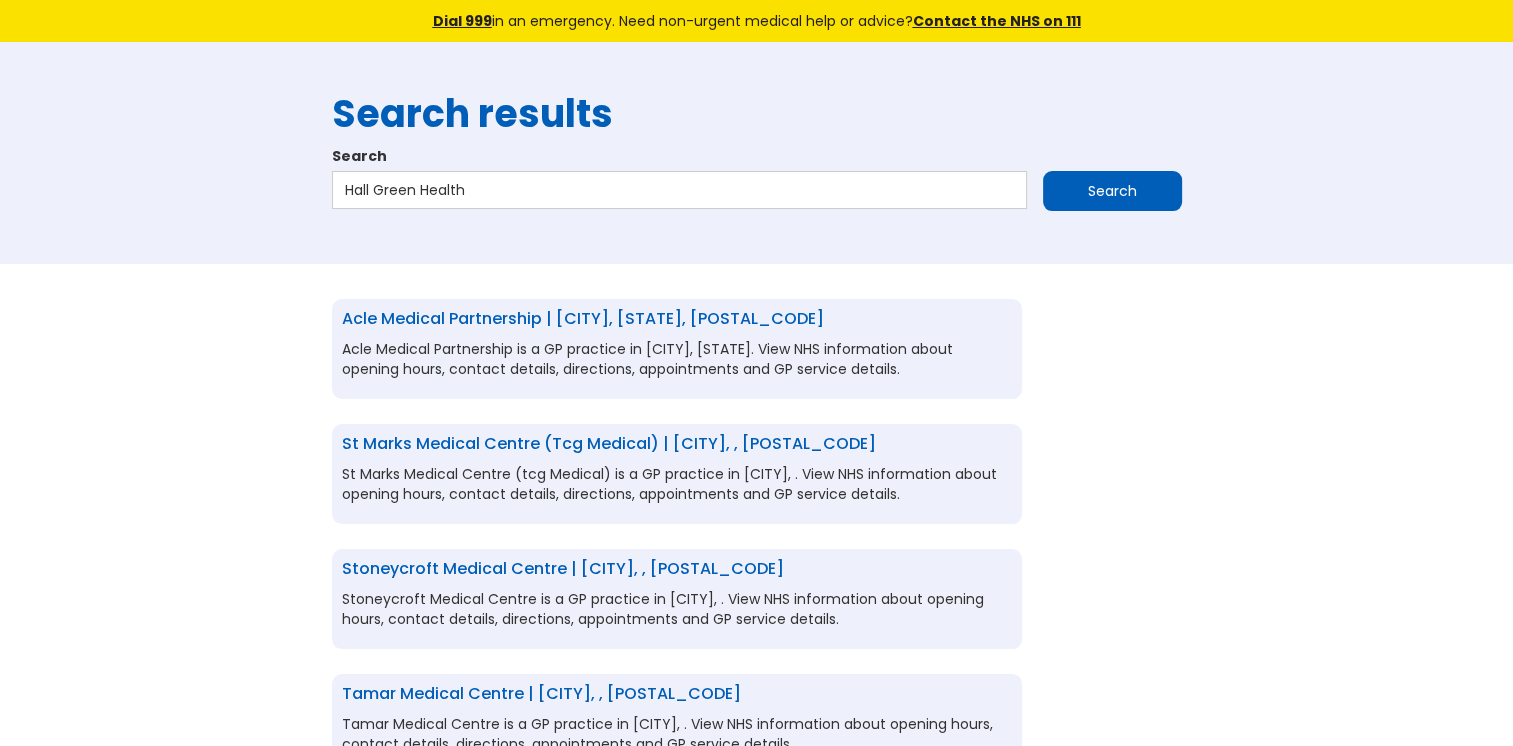 click on "Search" at bounding box center (1112, 191) 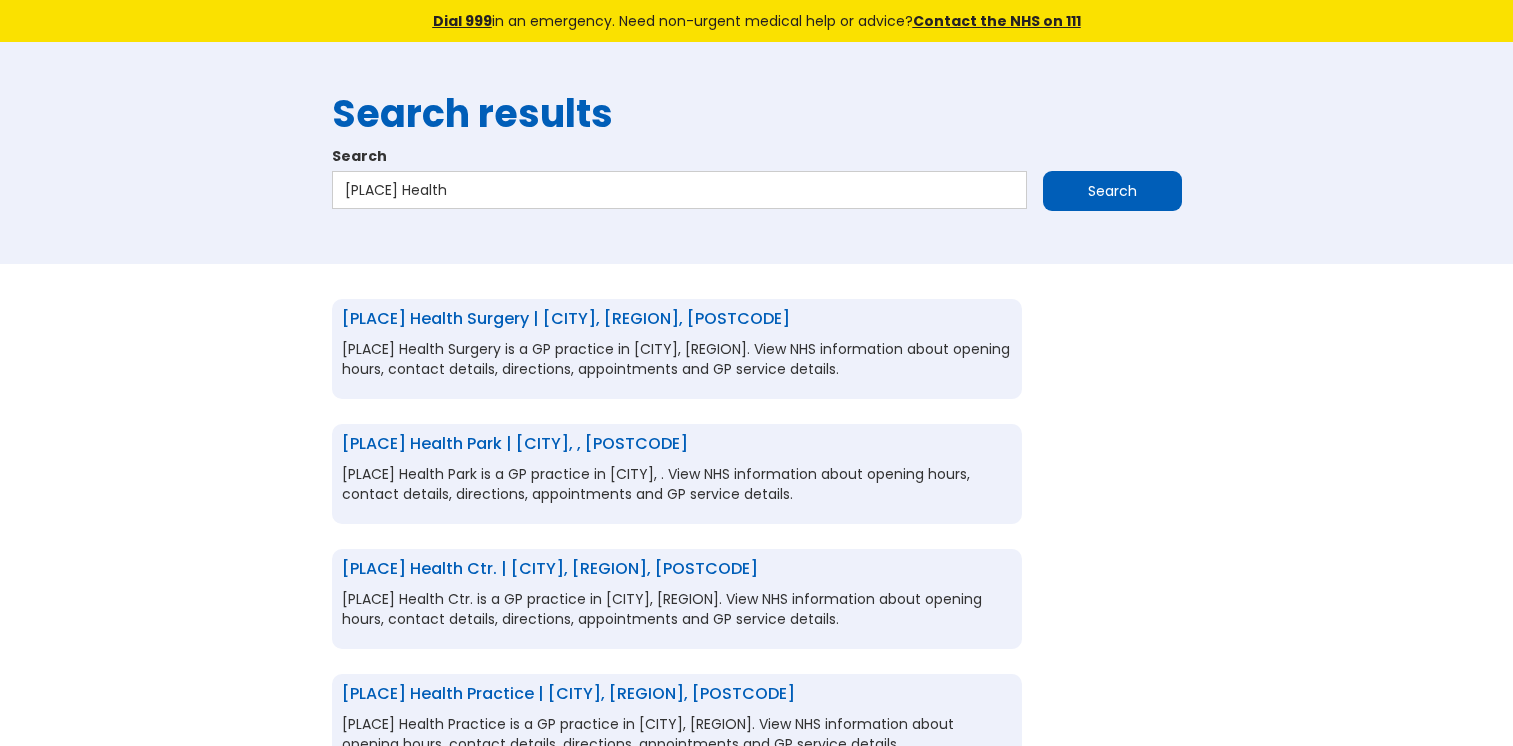 scroll, scrollTop: 0, scrollLeft: 0, axis: both 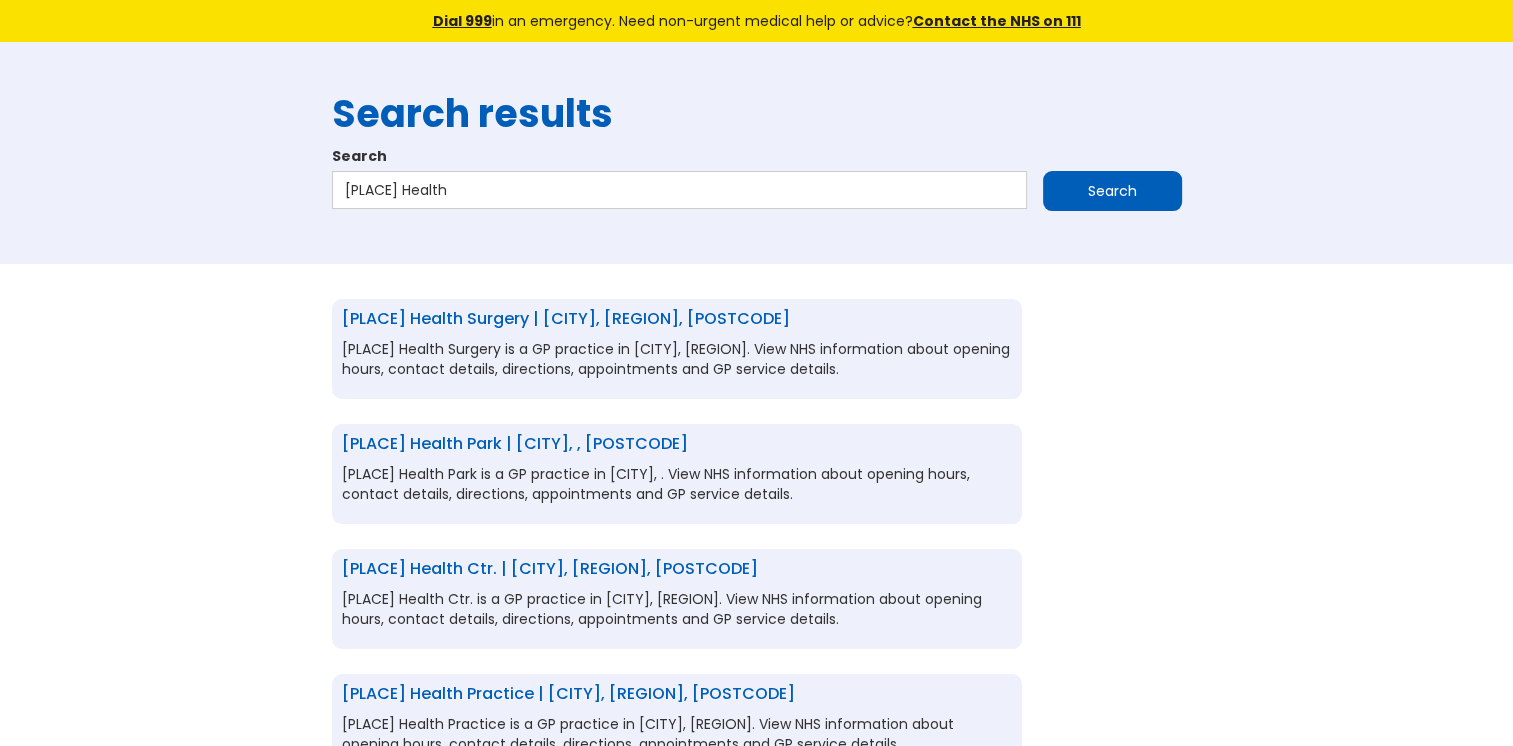 click on "[PLACE] Health Surgery | [CITY], [REGION], [POSTCODE]" at bounding box center (566, 318) 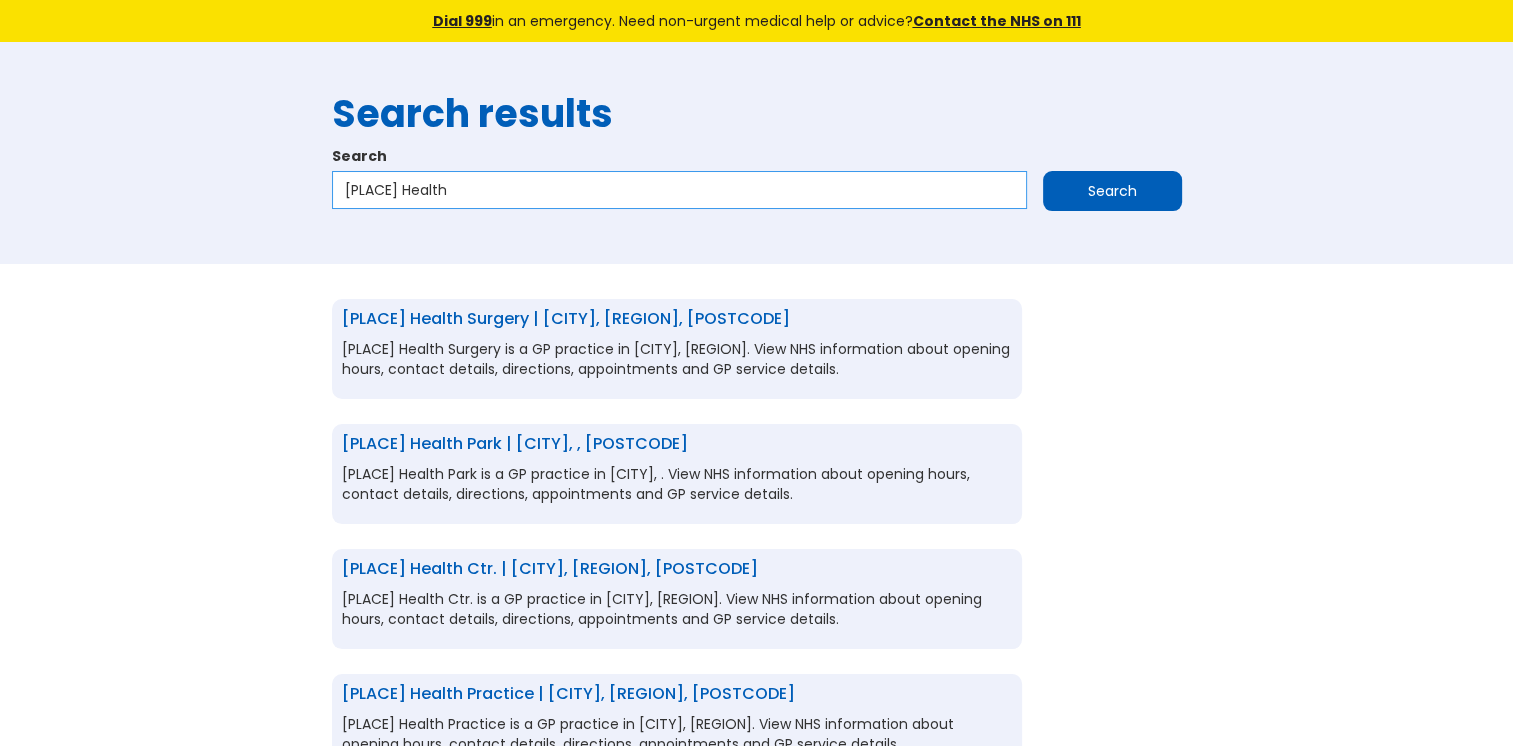 click on "[PLACE] Health" at bounding box center (679, 190) 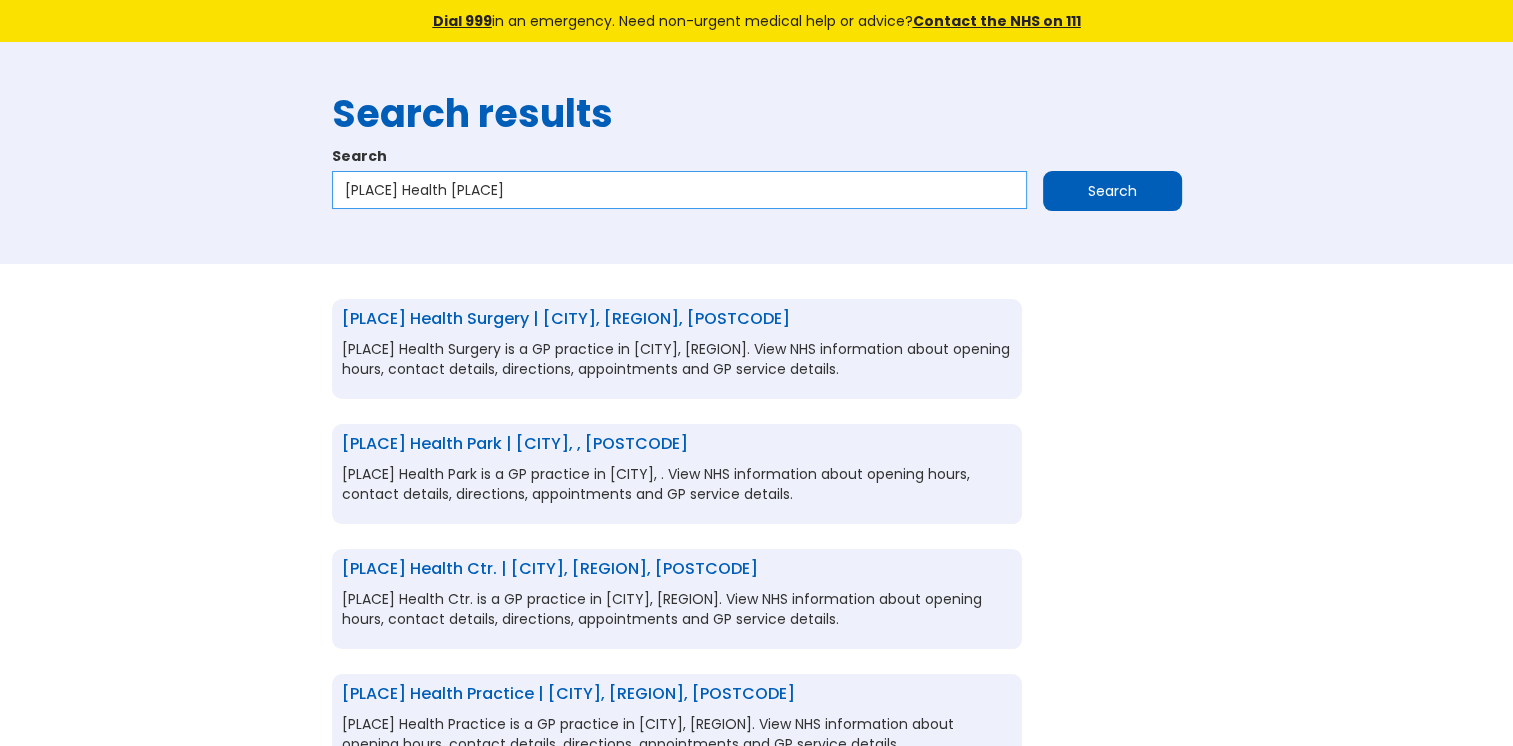 type on "[PLACE] Health [PLACE]" 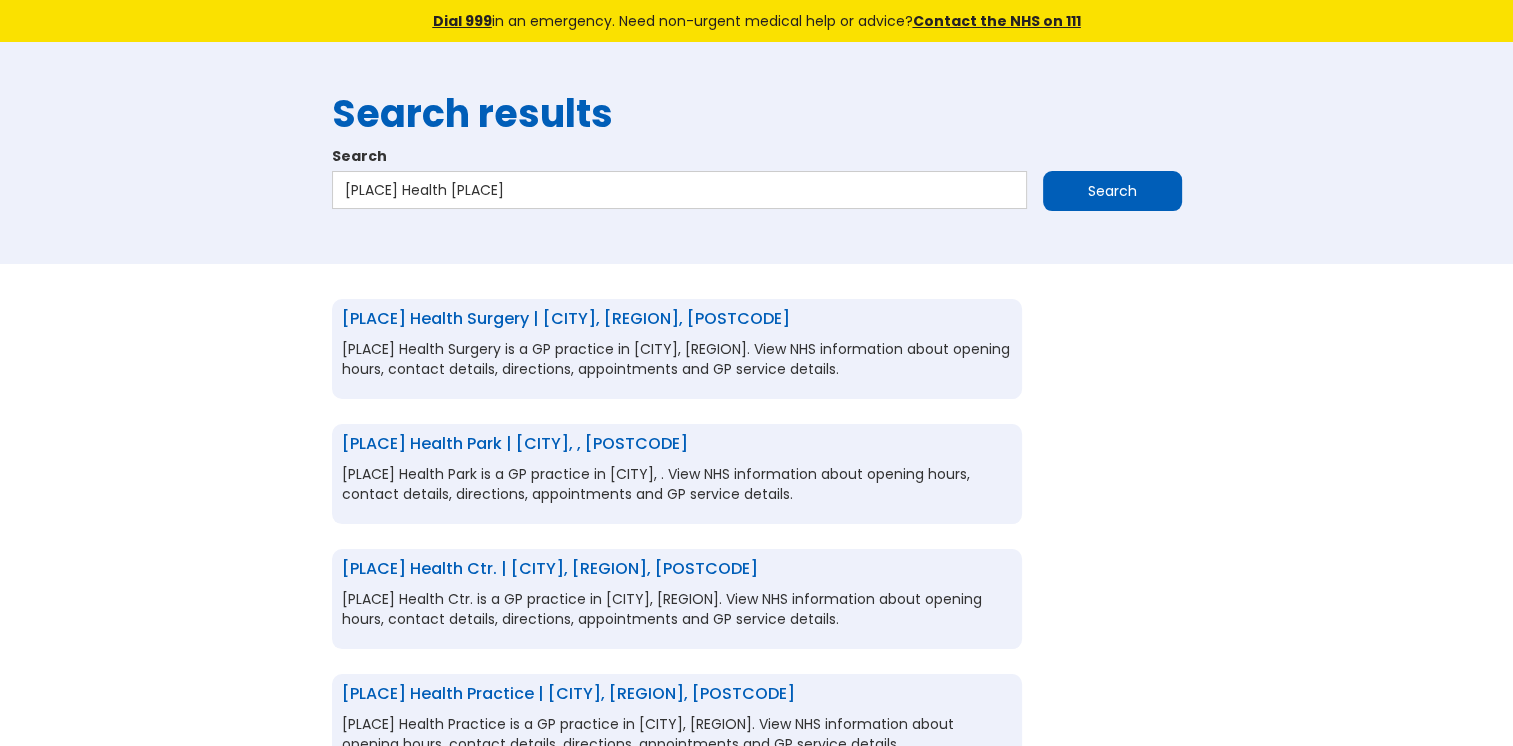 click on "Search" at bounding box center [1112, 191] 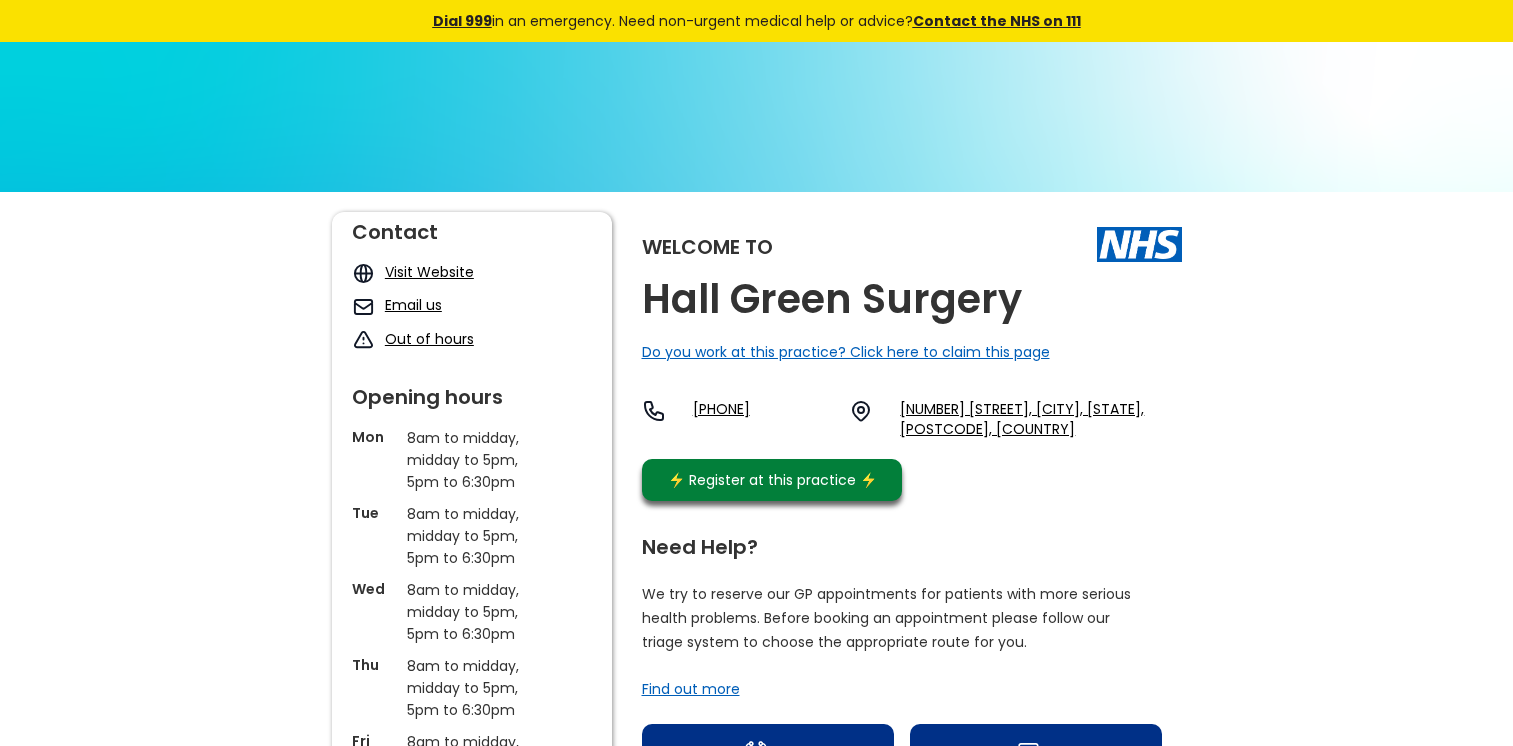 scroll, scrollTop: 0, scrollLeft: 0, axis: both 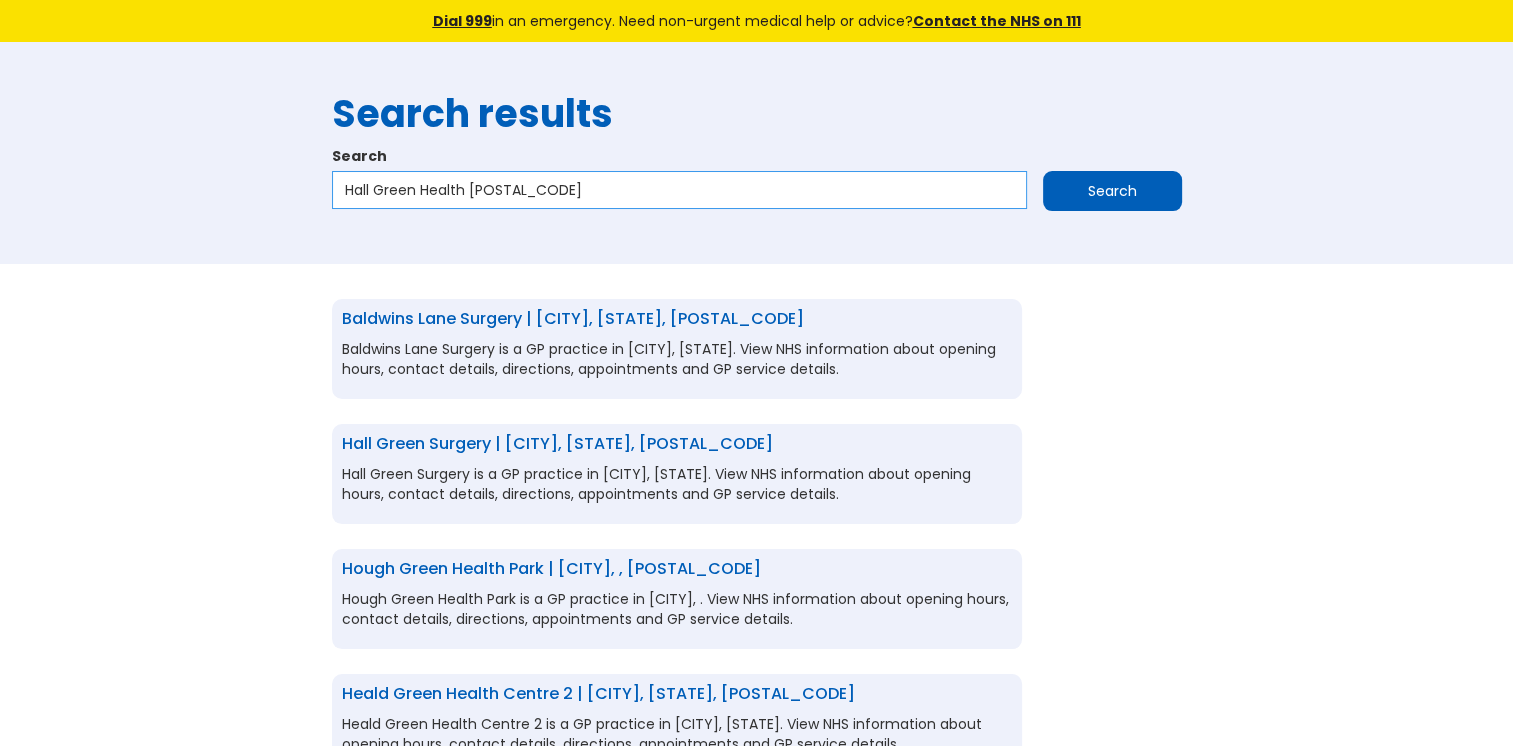 click on "Hall Green Health b28" at bounding box center (679, 190) 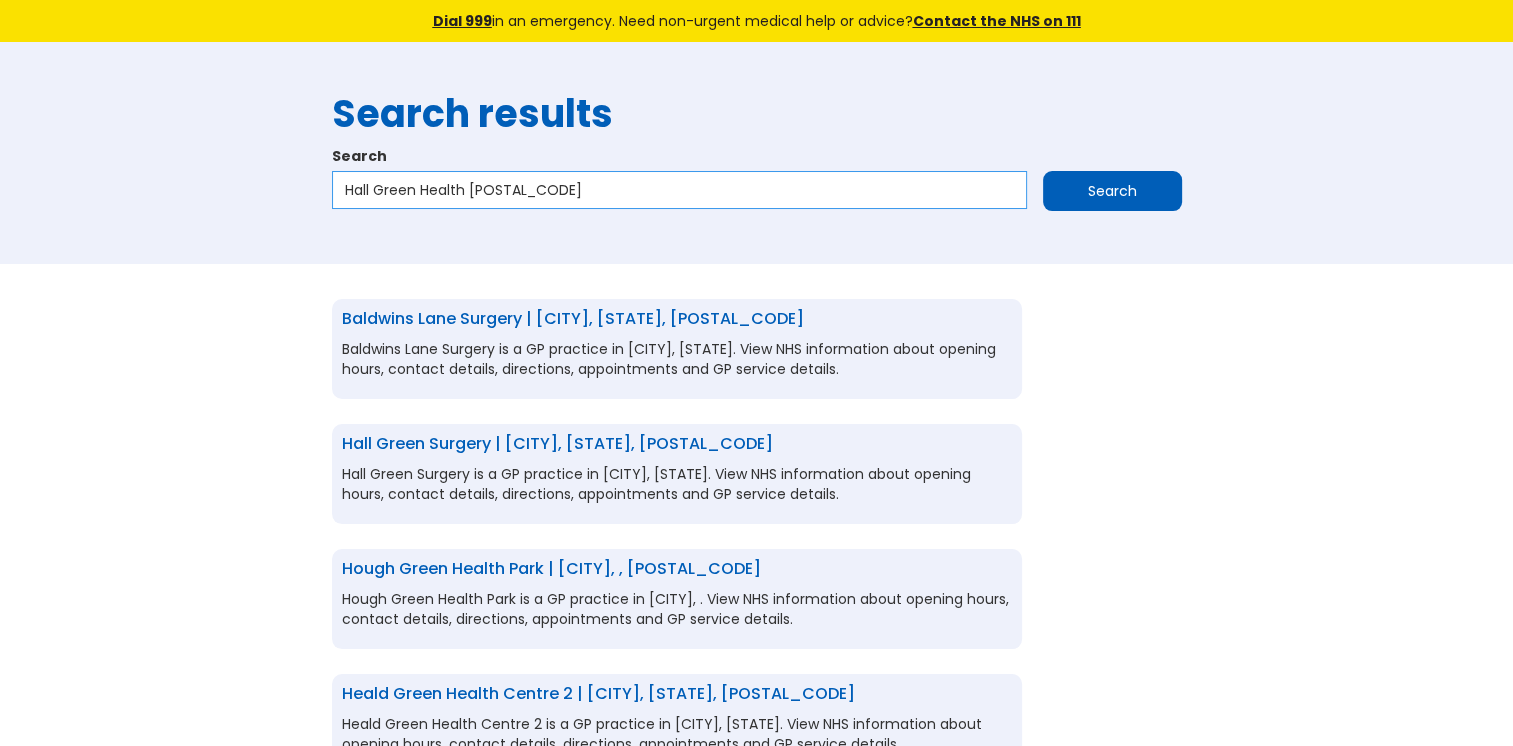 type on "Hall Green Health b28 8bg" 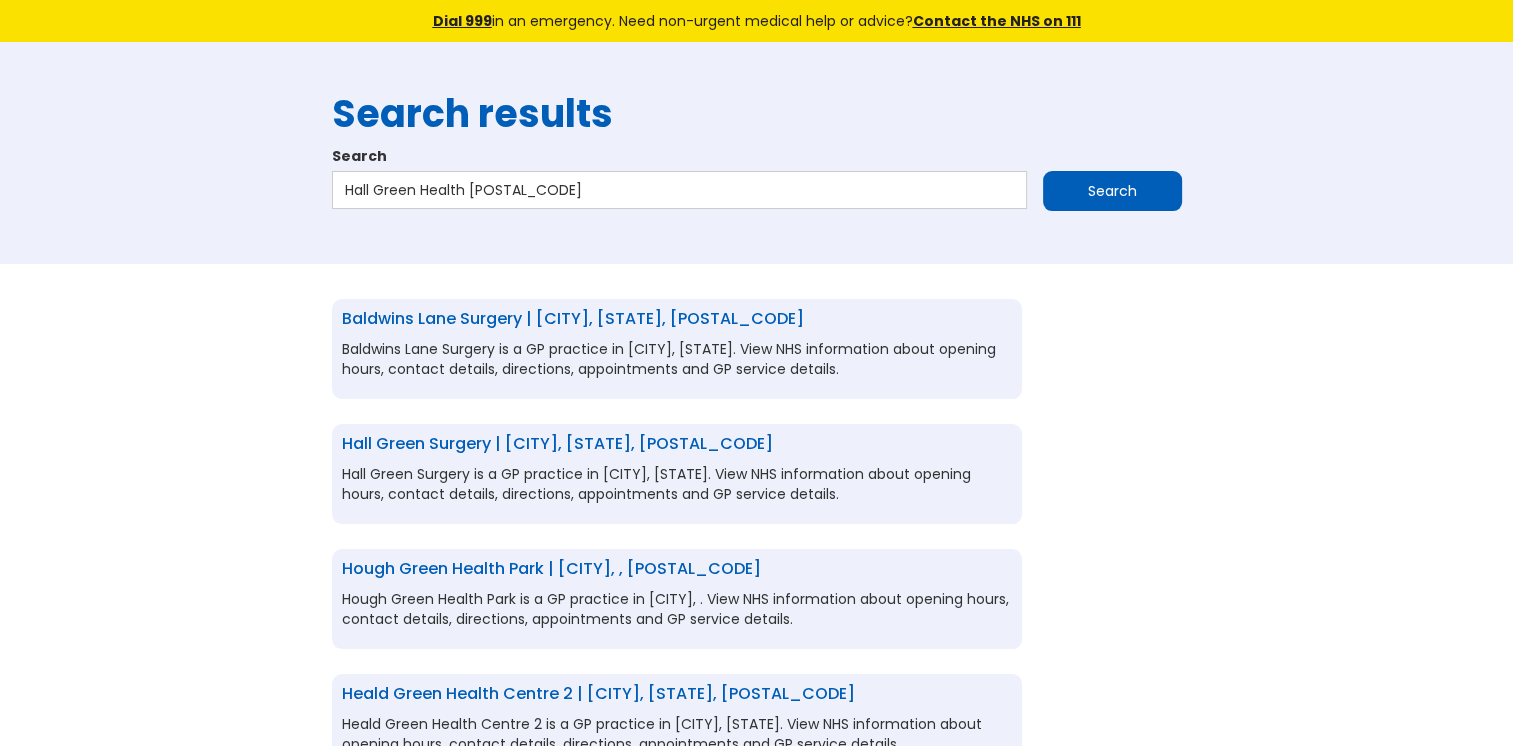 click on "Search" at bounding box center (1112, 191) 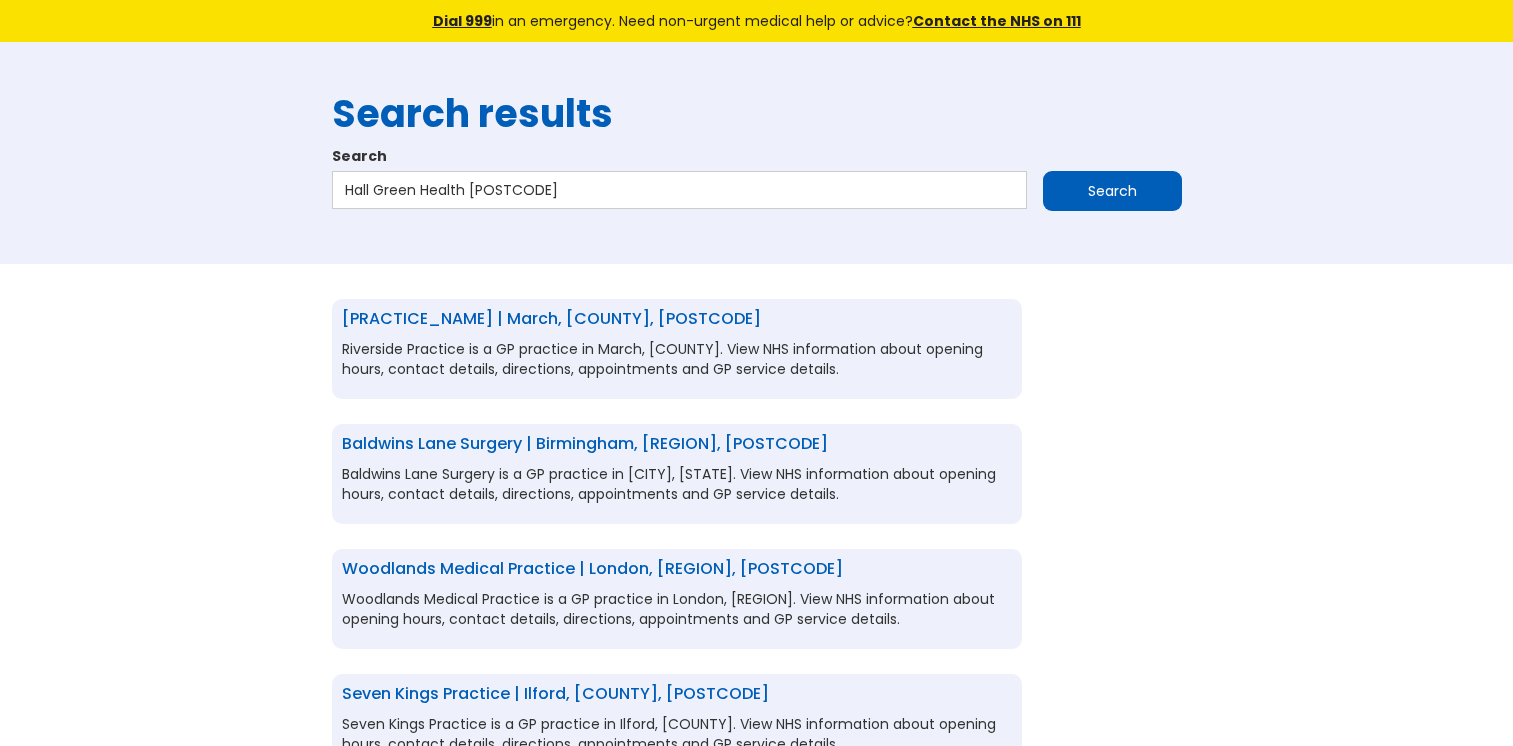scroll, scrollTop: 0, scrollLeft: 0, axis: both 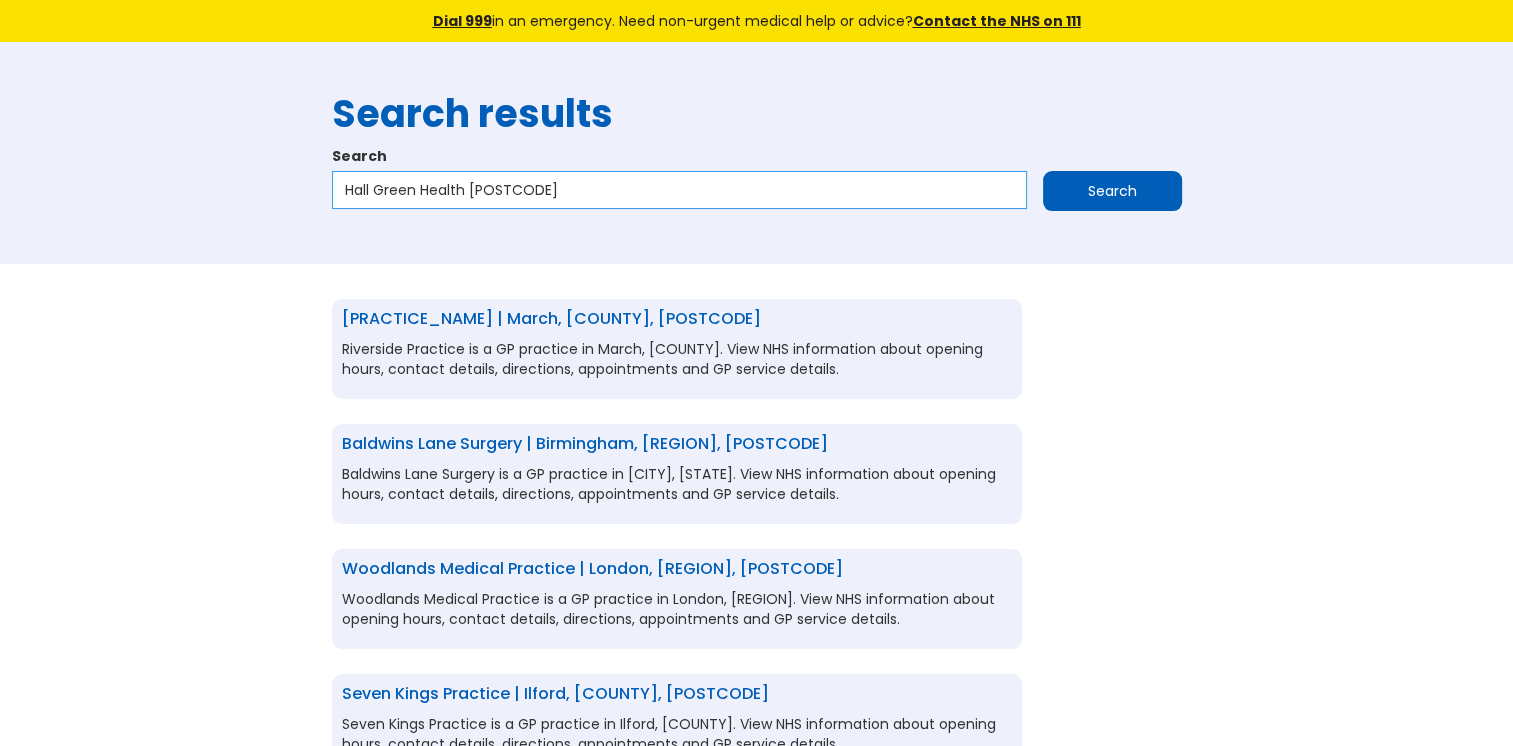drag, startPoint x: 556, startPoint y: 198, endPoint x: 322, endPoint y: 182, distance: 234.54637 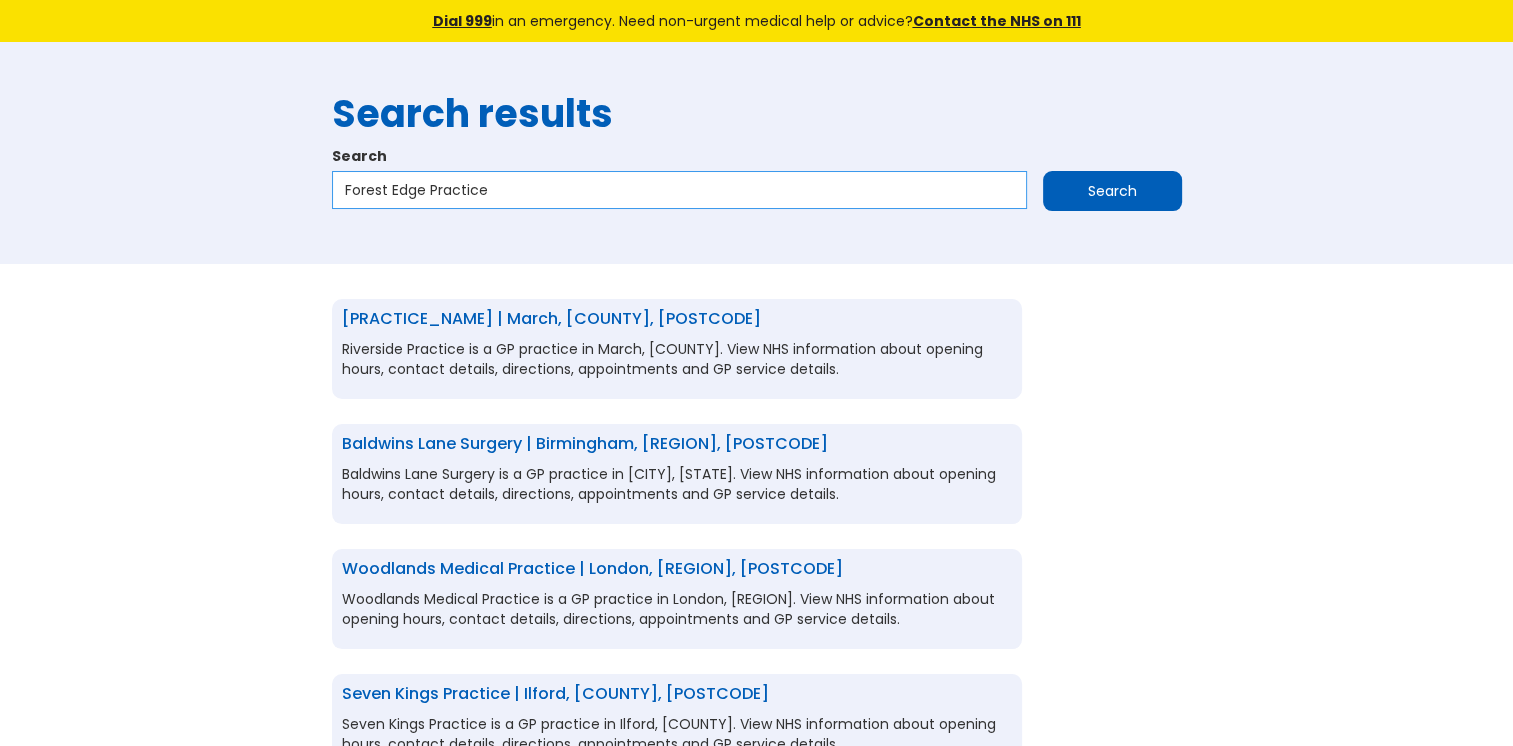 type on "Forest Edge Practice" 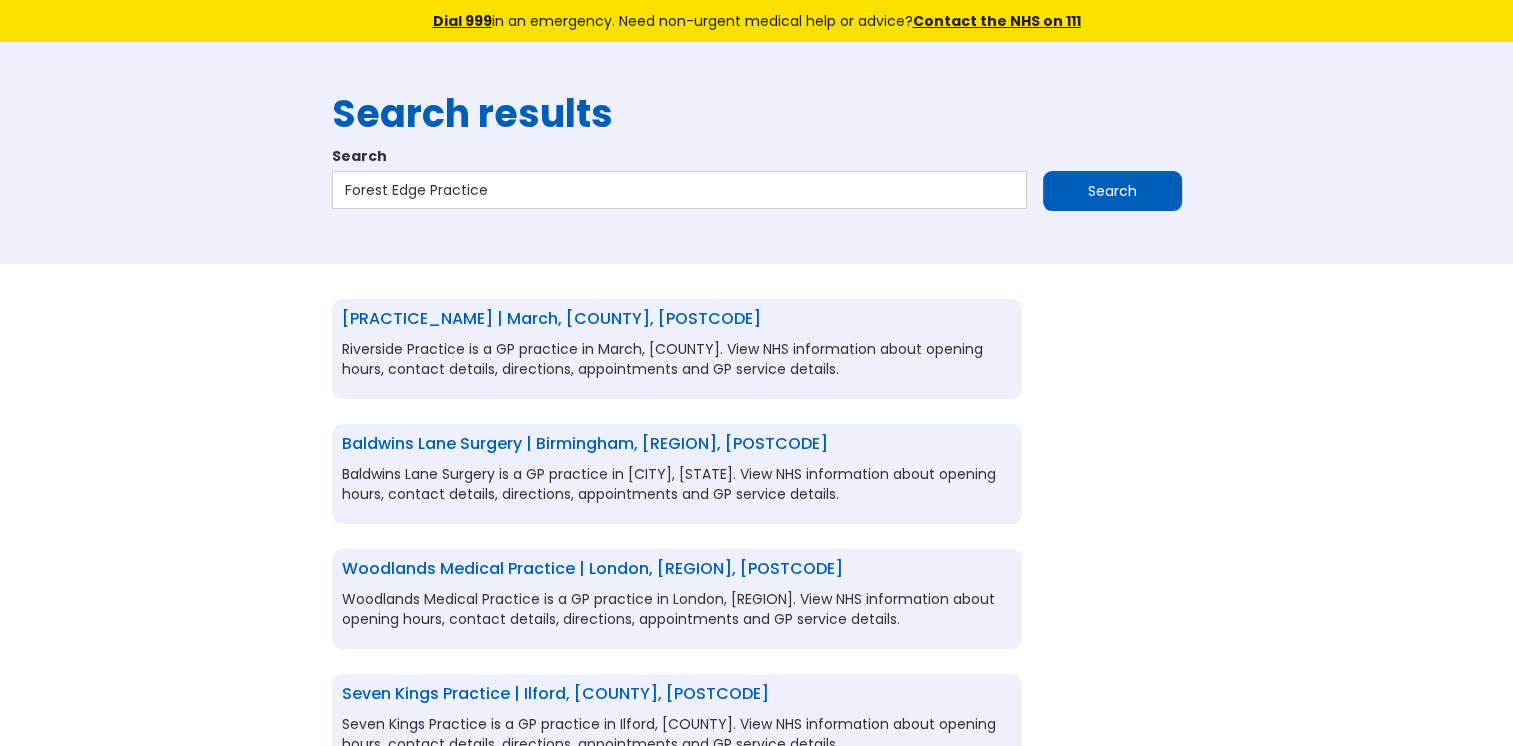 click on "Search" at bounding box center (1112, 191) 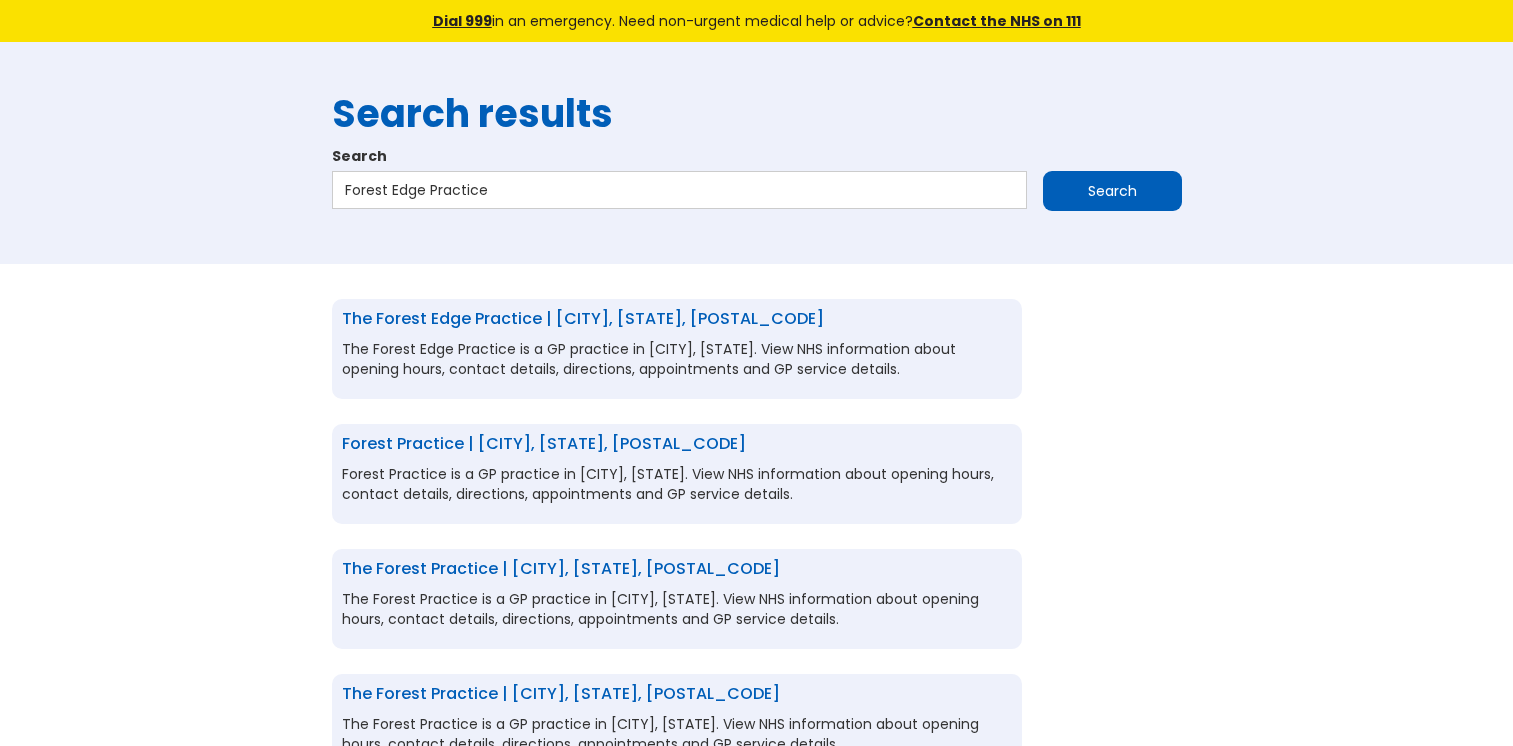scroll, scrollTop: 0, scrollLeft: 0, axis: both 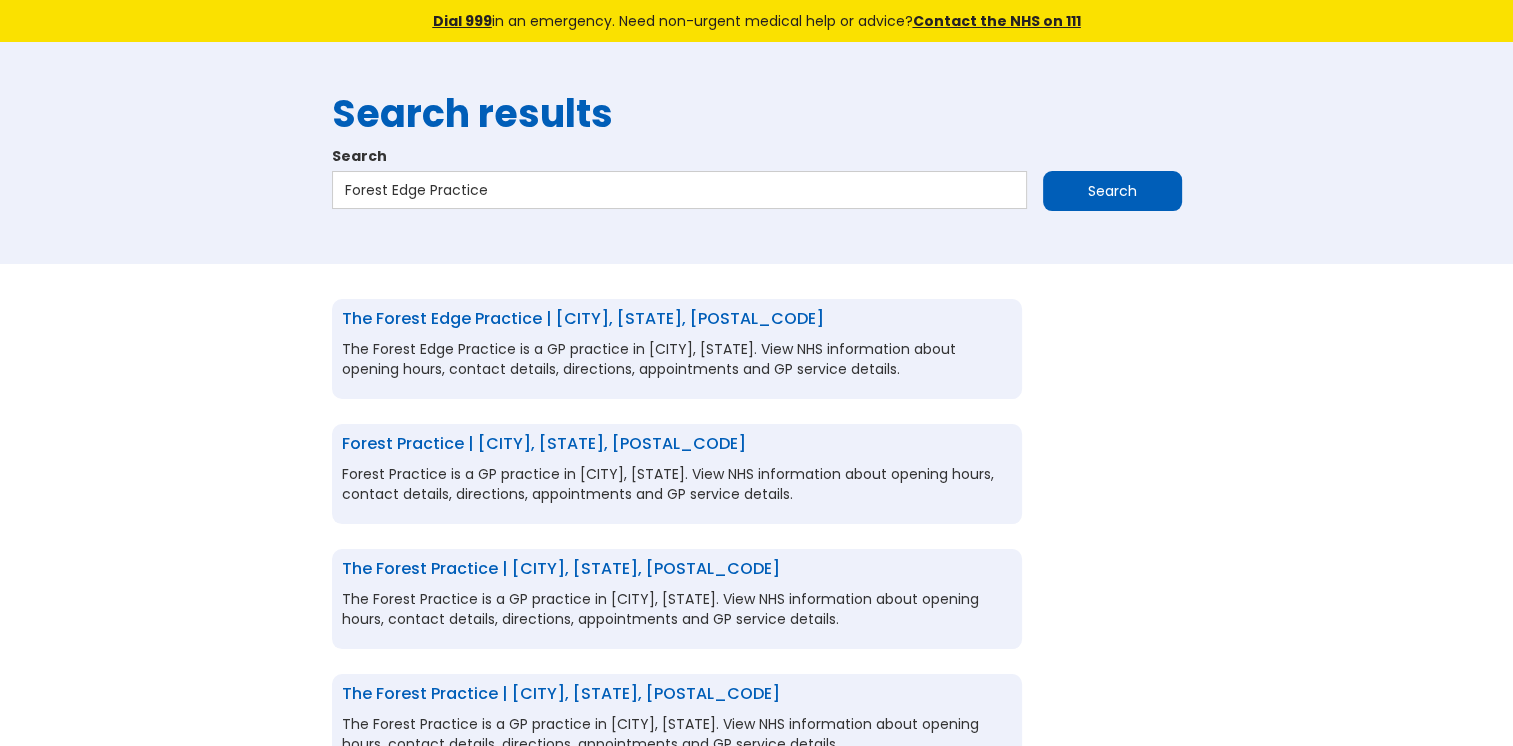 click on "The Forest Edge Practice | [CITY], [STATE], [POSTAL_CODE]" at bounding box center [583, 318] 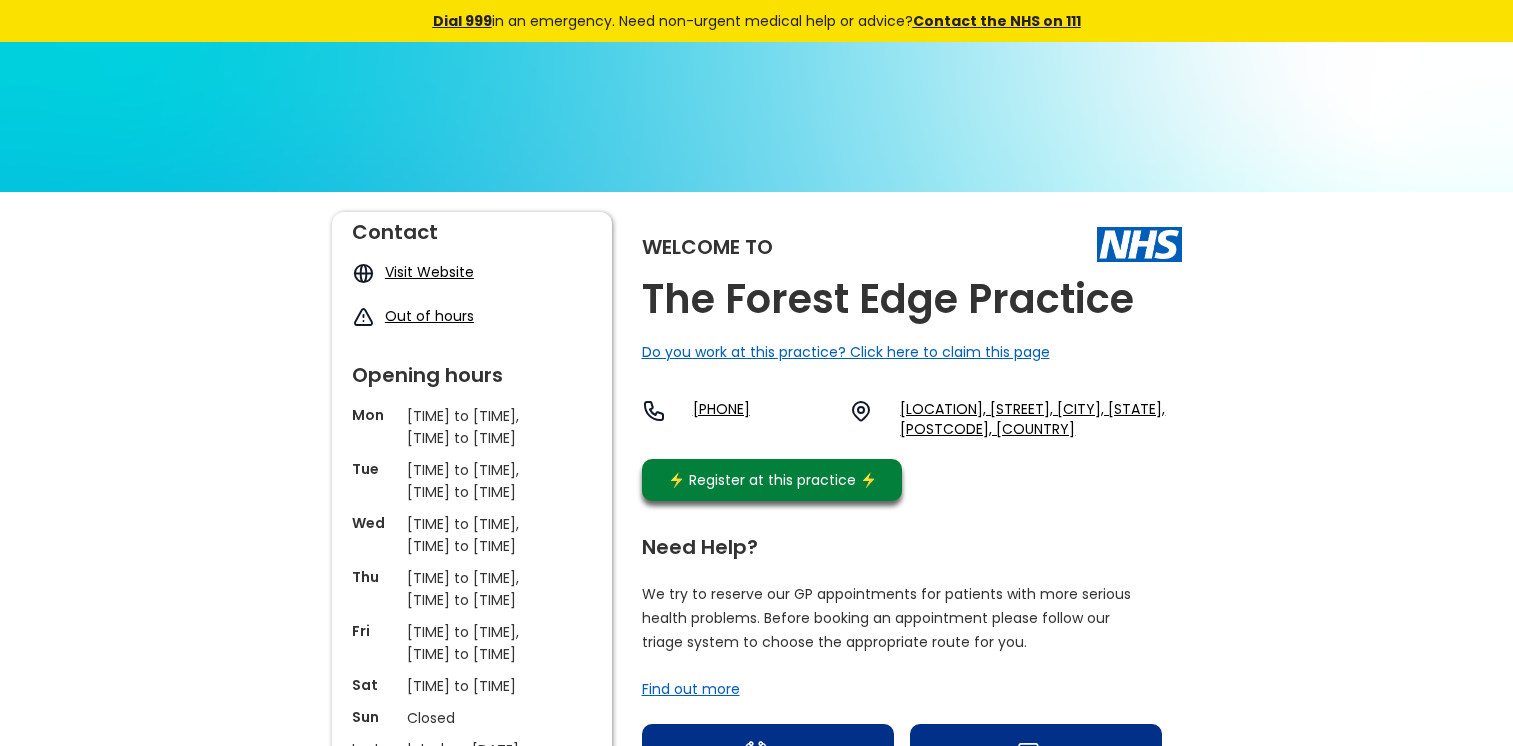 scroll, scrollTop: 0, scrollLeft: 0, axis: both 